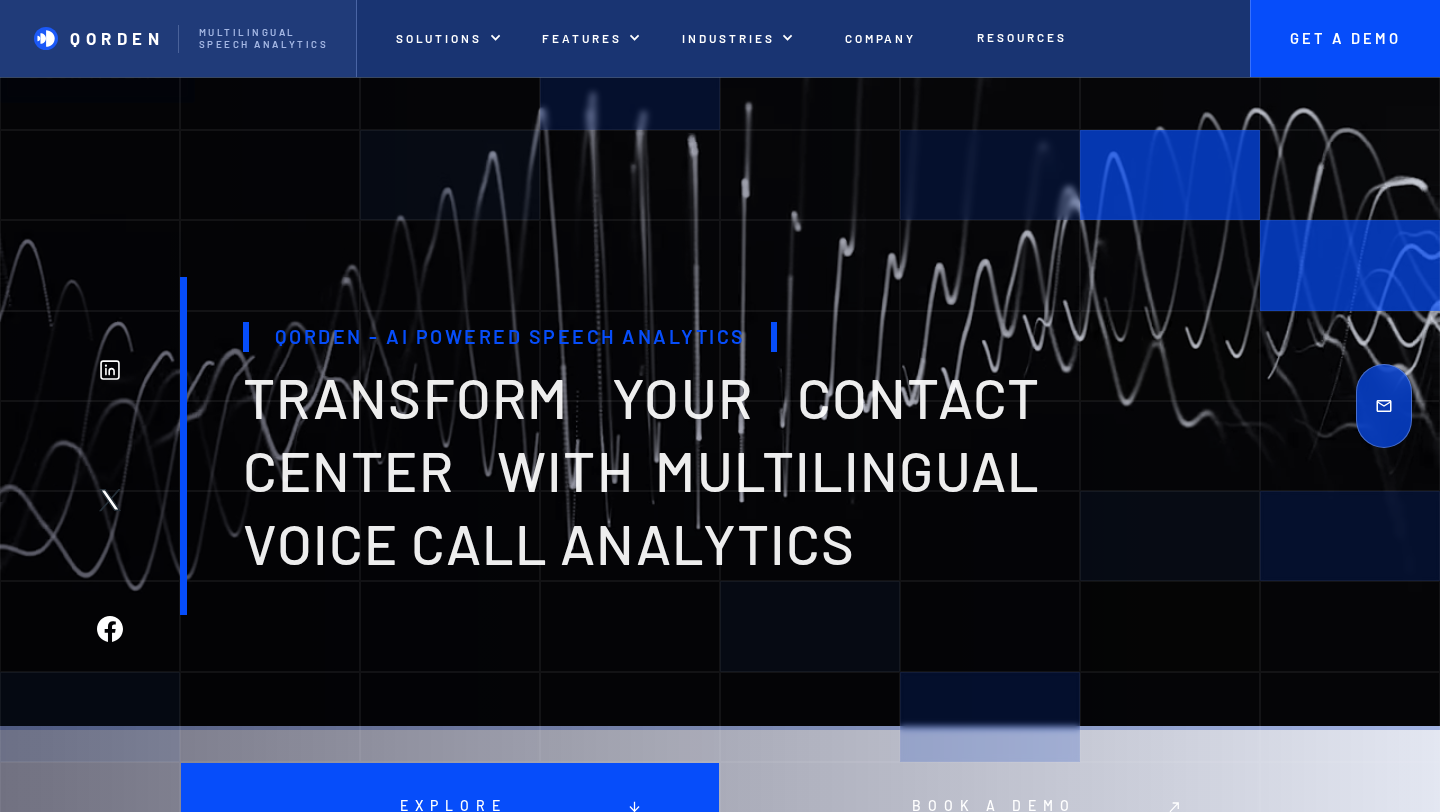scroll, scrollTop: 4139, scrollLeft: 0, axis: vertical 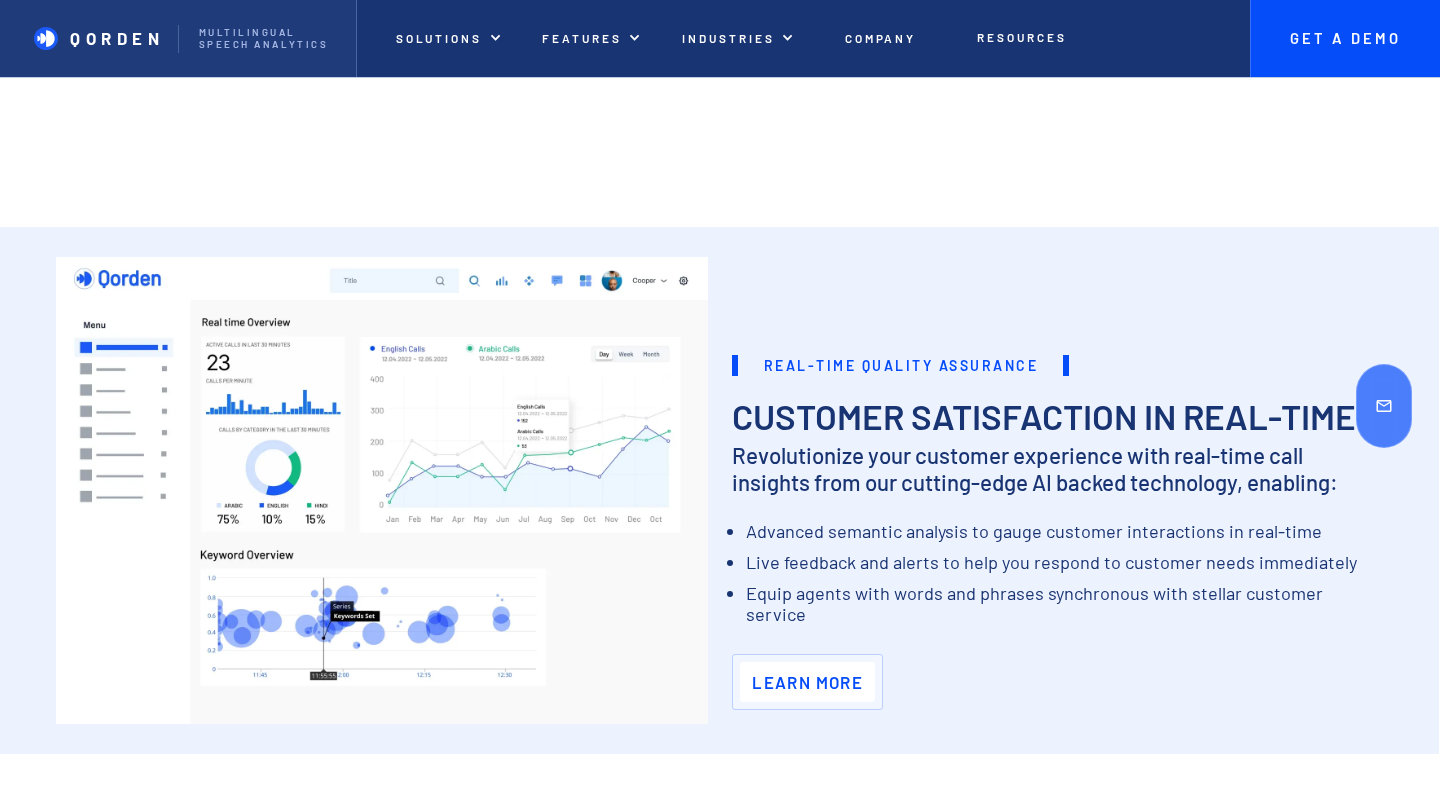 click on "Learn More" at bounding box center (807, 682) 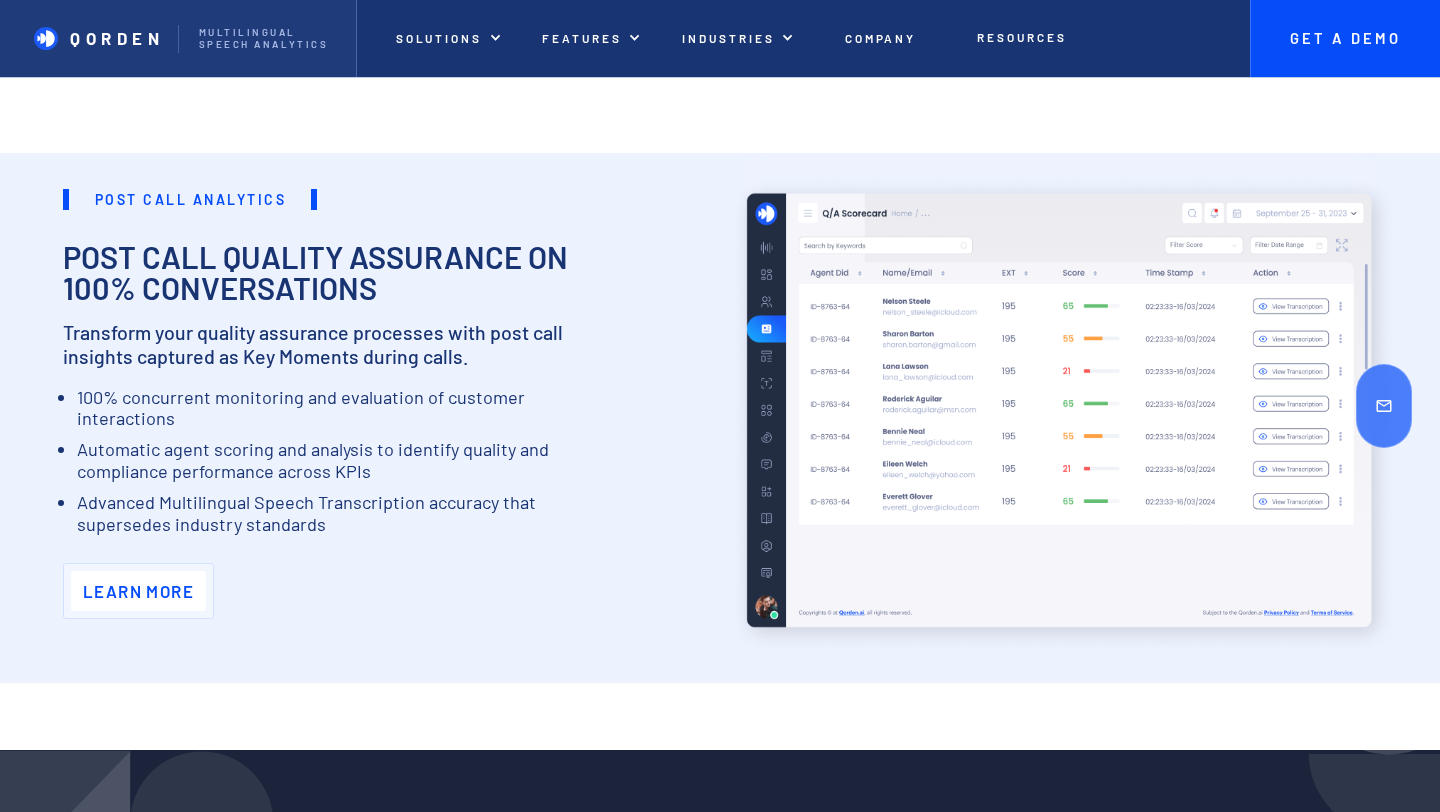 scroll, scrollTop: 1951, scrollLeft: 0, axis: vertical 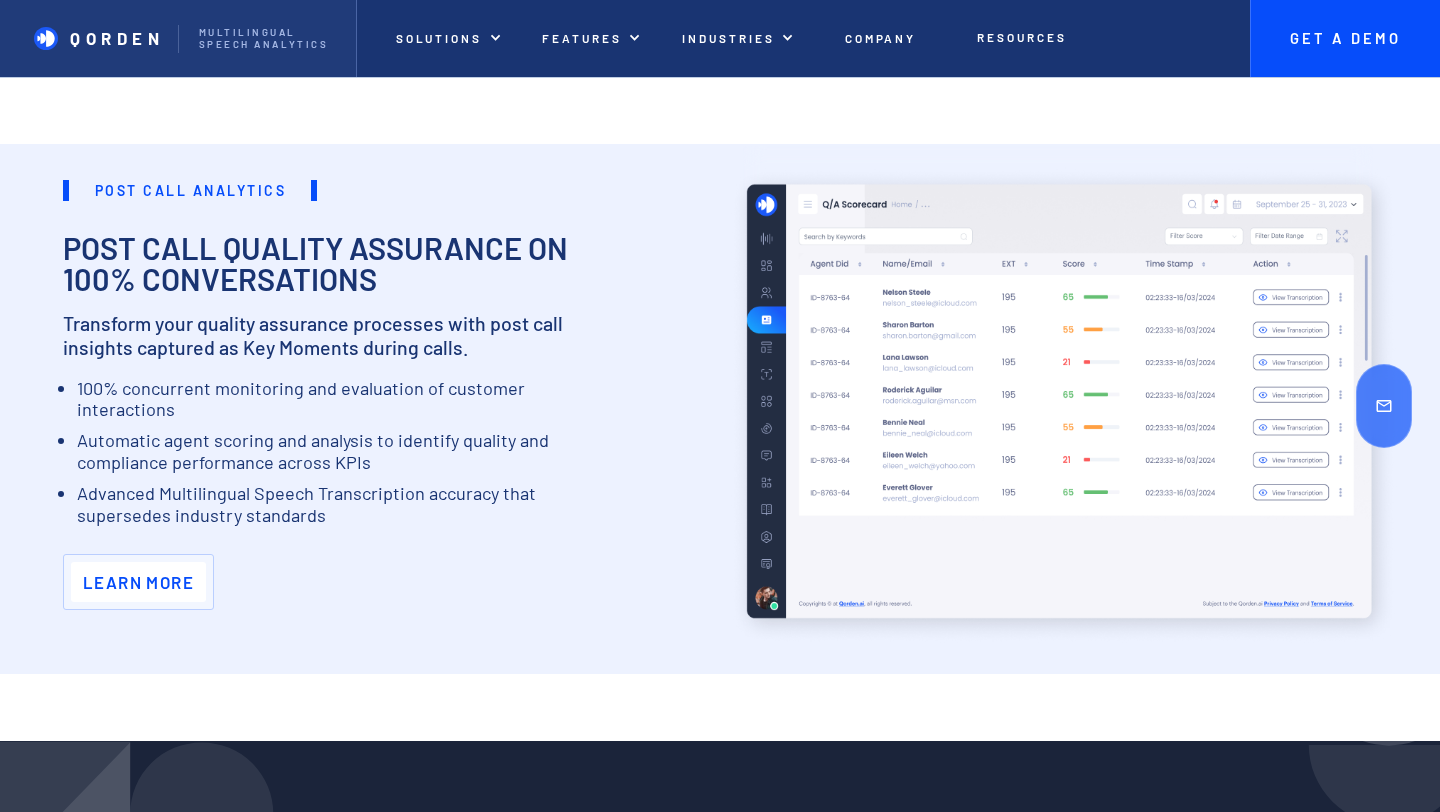 click on "Learn More" at bounding box center (138, 582) 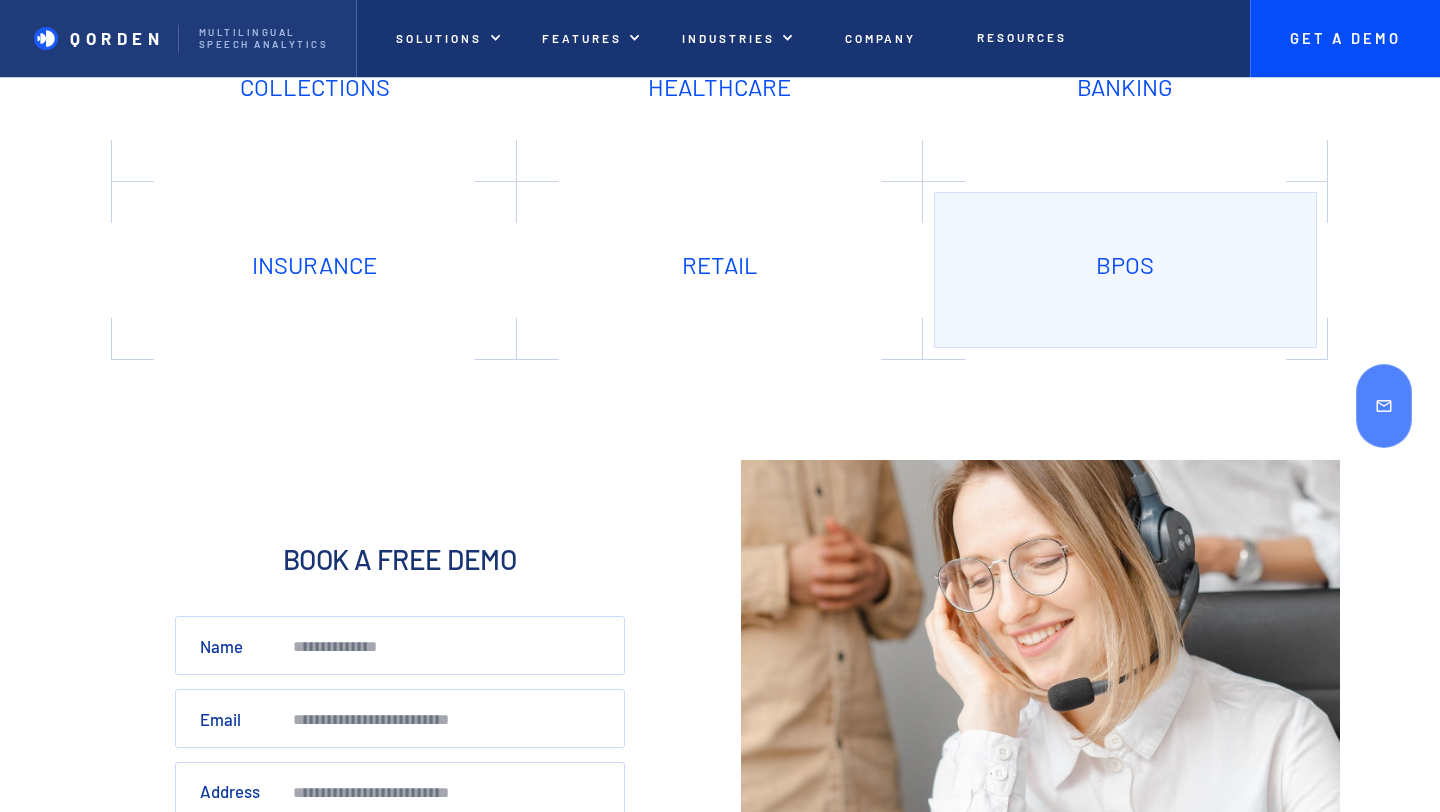 scroll, scrollTop: 5774, scrollLeft: 0, axis: vertical 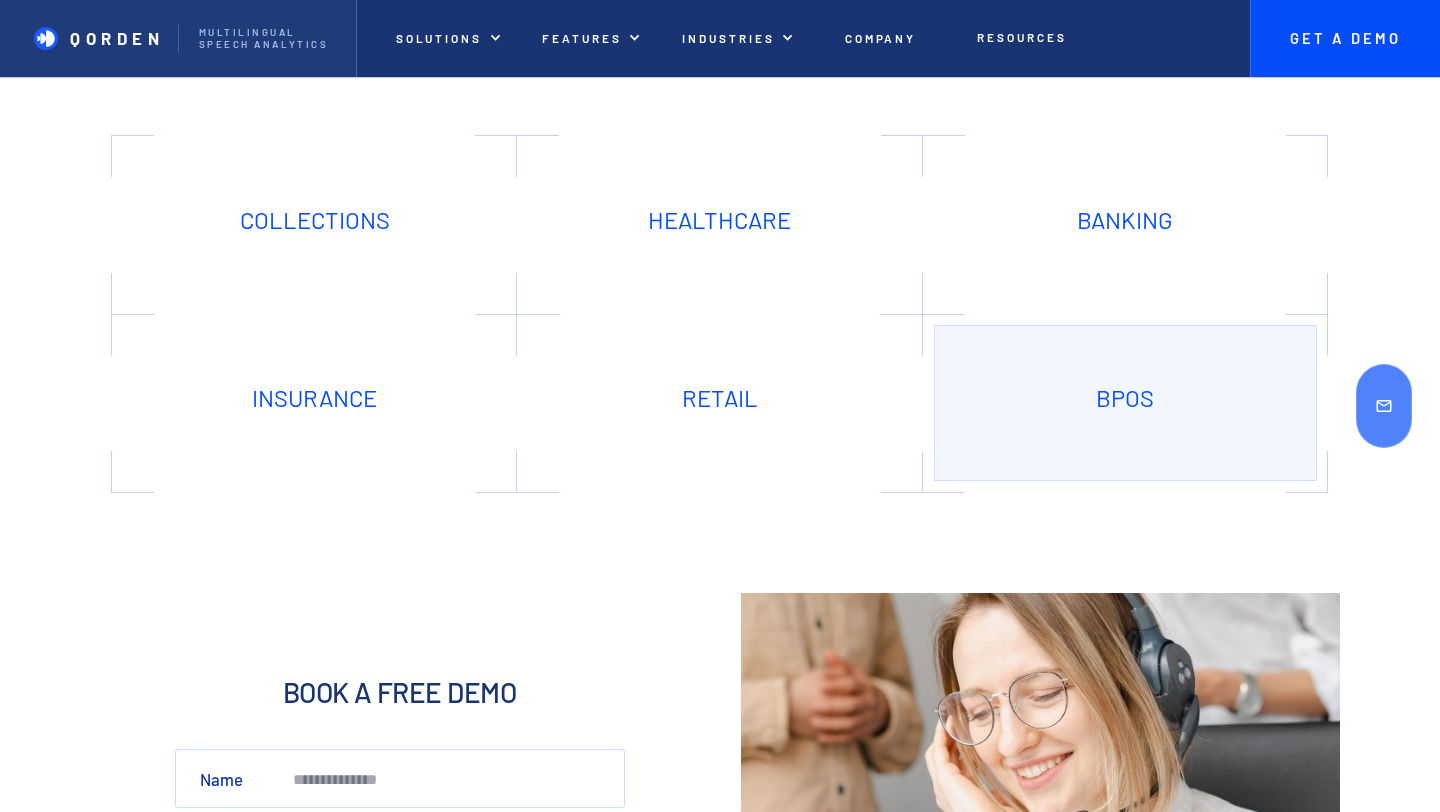 click on "BPOs" at bounding box center [1125, 403] 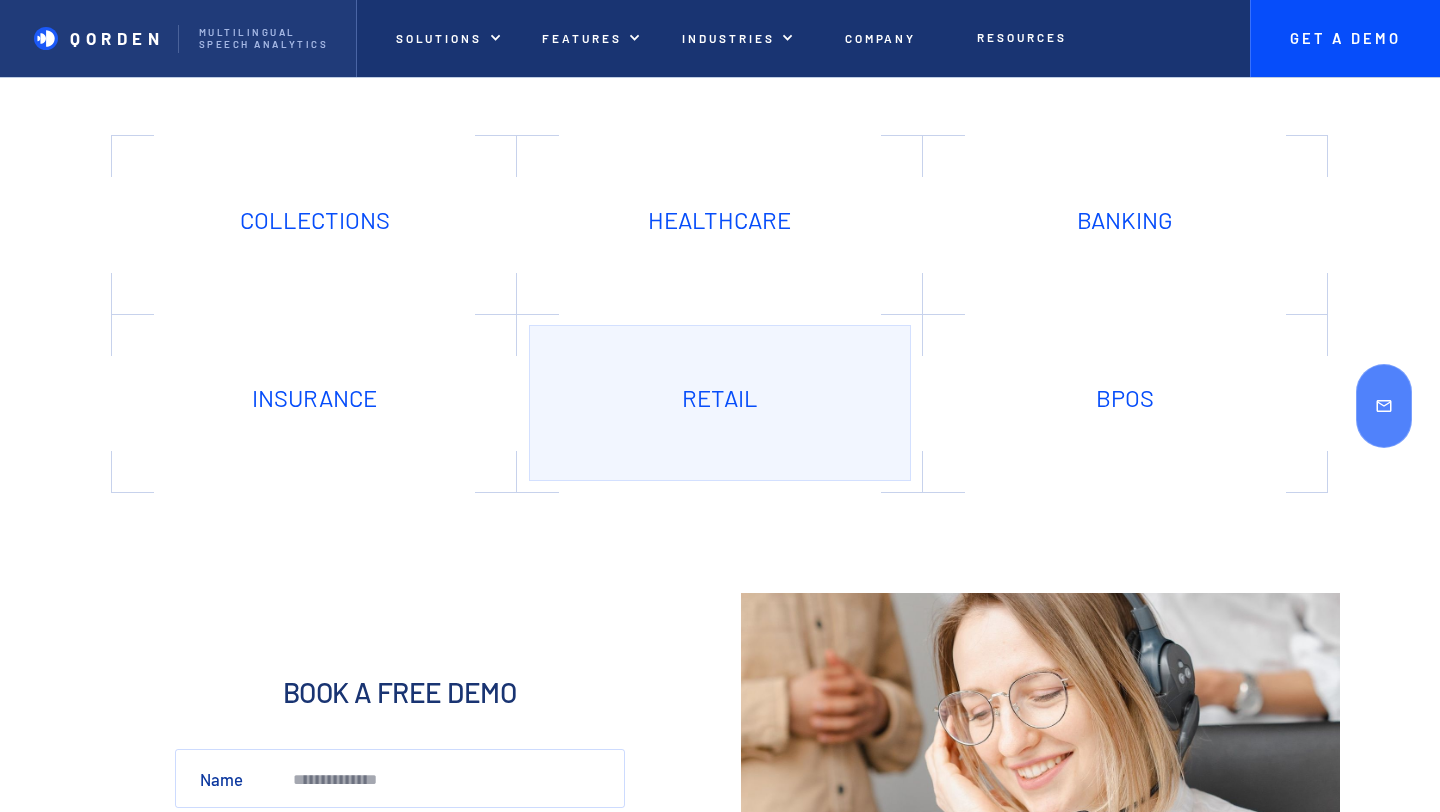 click on "Retail" at bounding box center [720, 403] 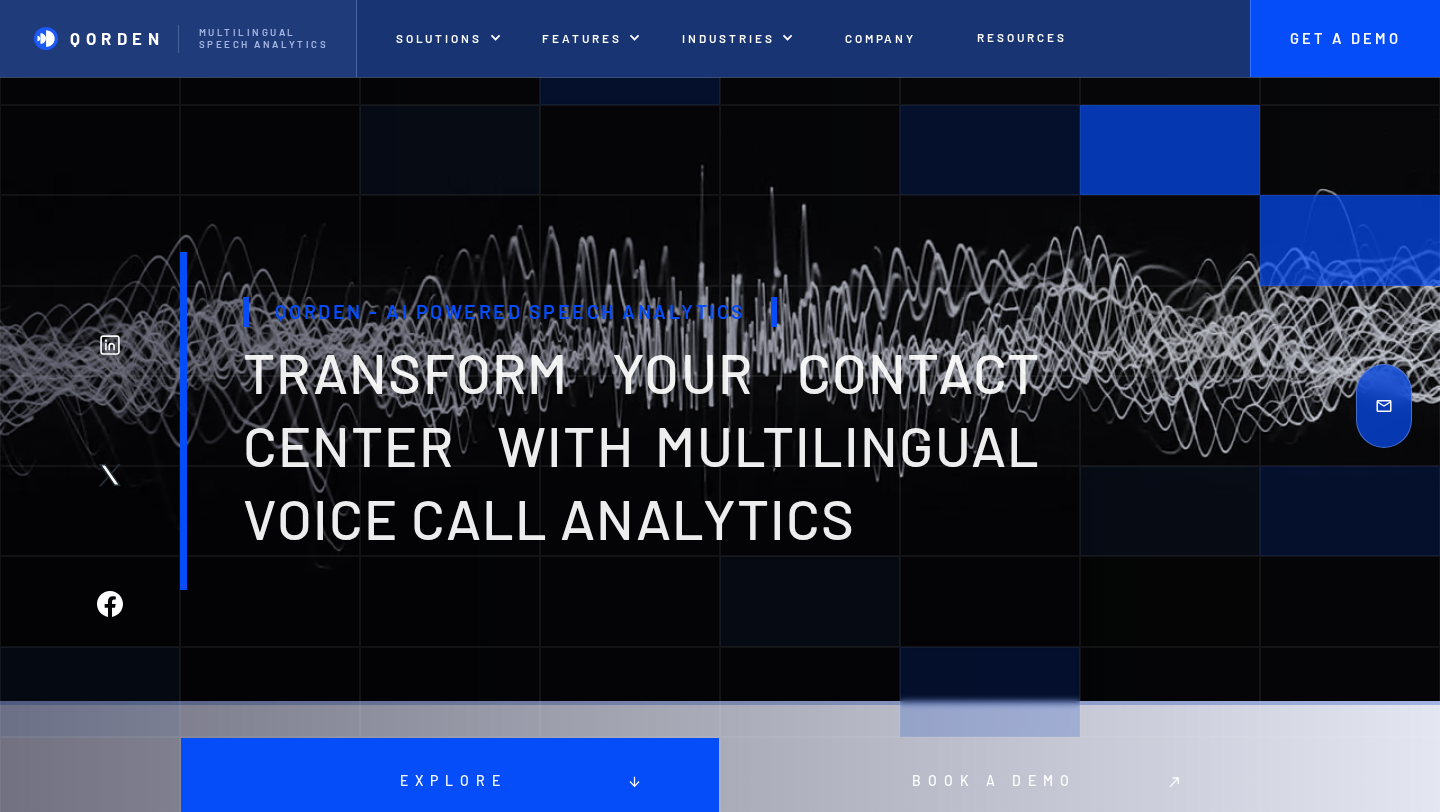 scroll, scrollTop: 0, scrollLeft: 0, axis: both 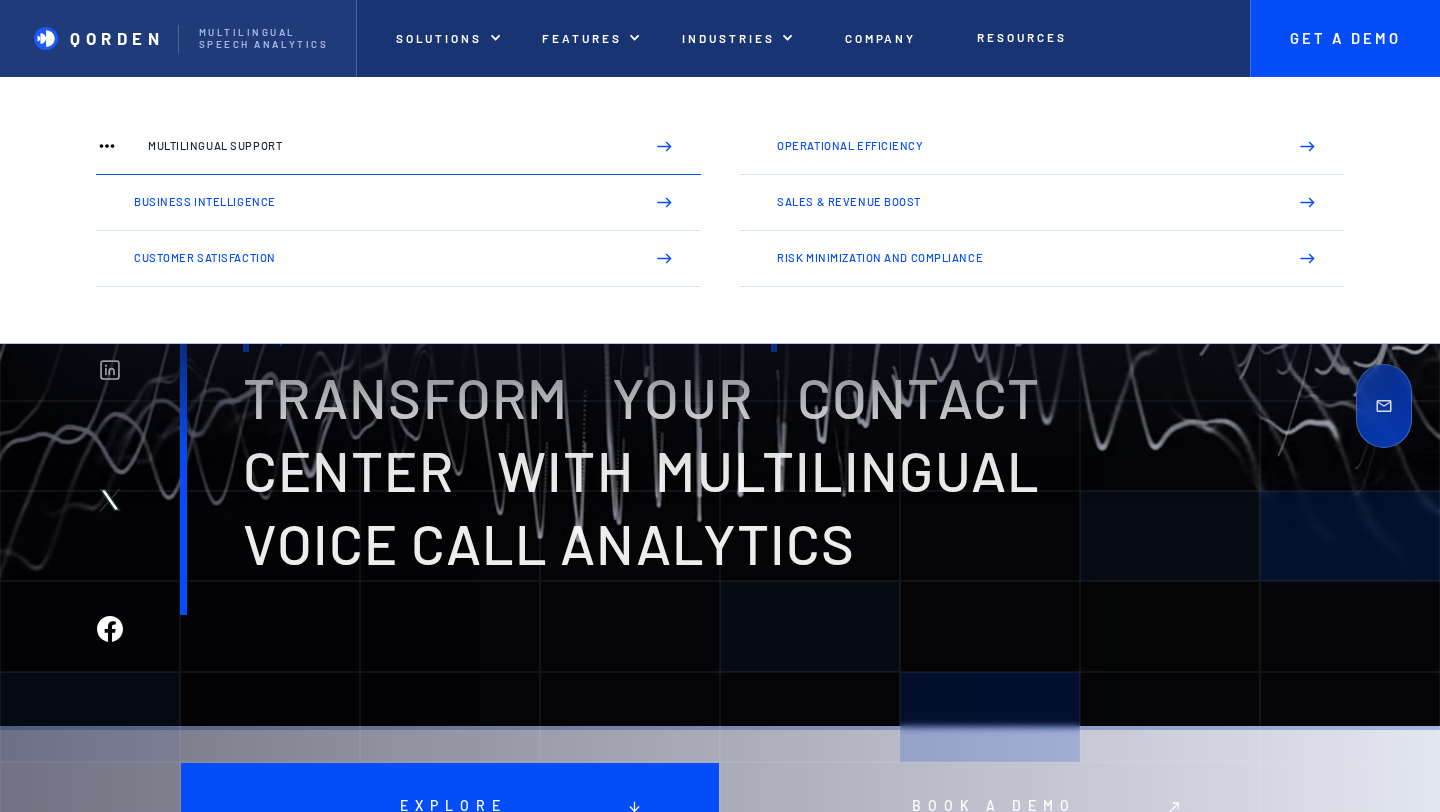 click on "Multilingual Support" at bounding box center (398, 147) 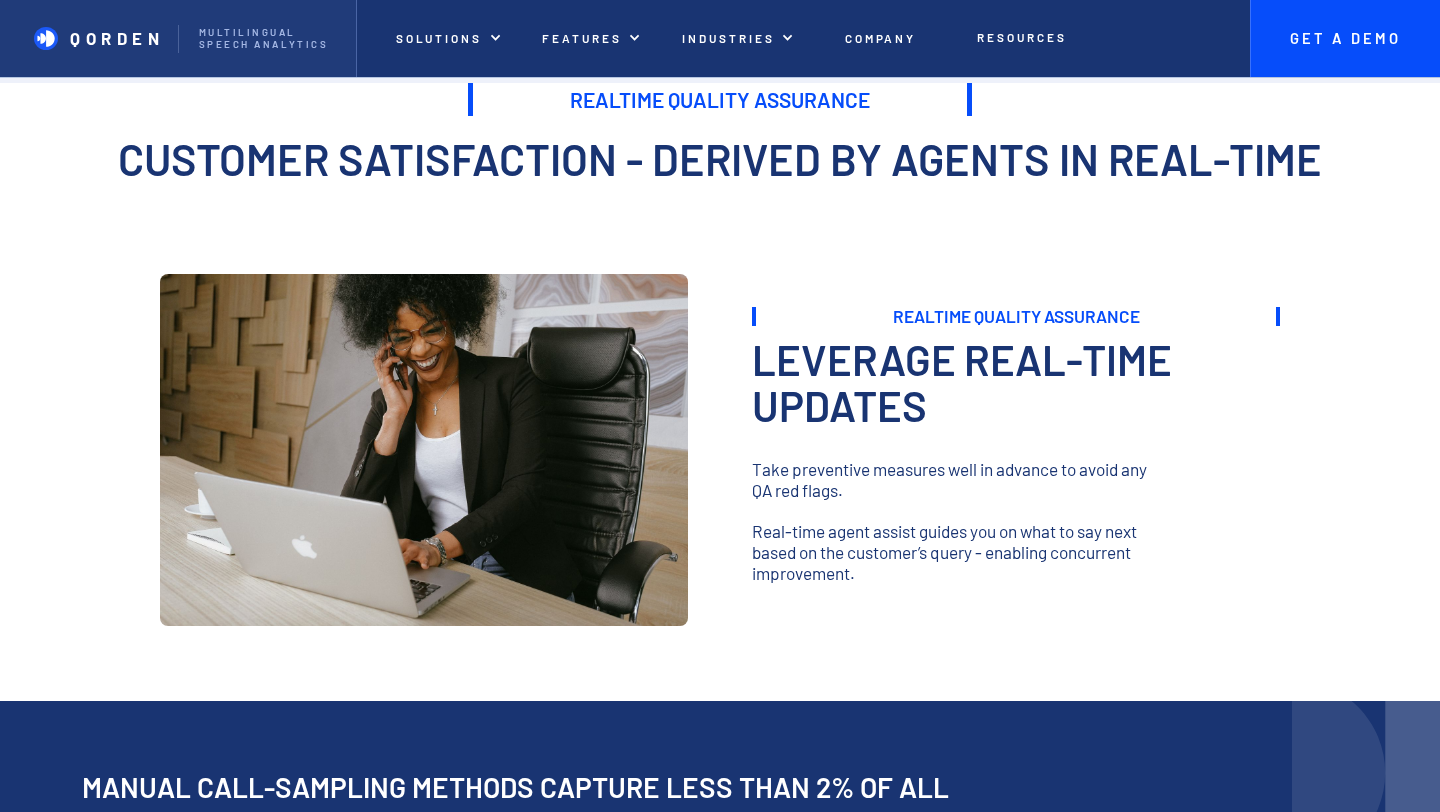 scroll, scrollTop: 0, scrollLeft: 0, axis: both 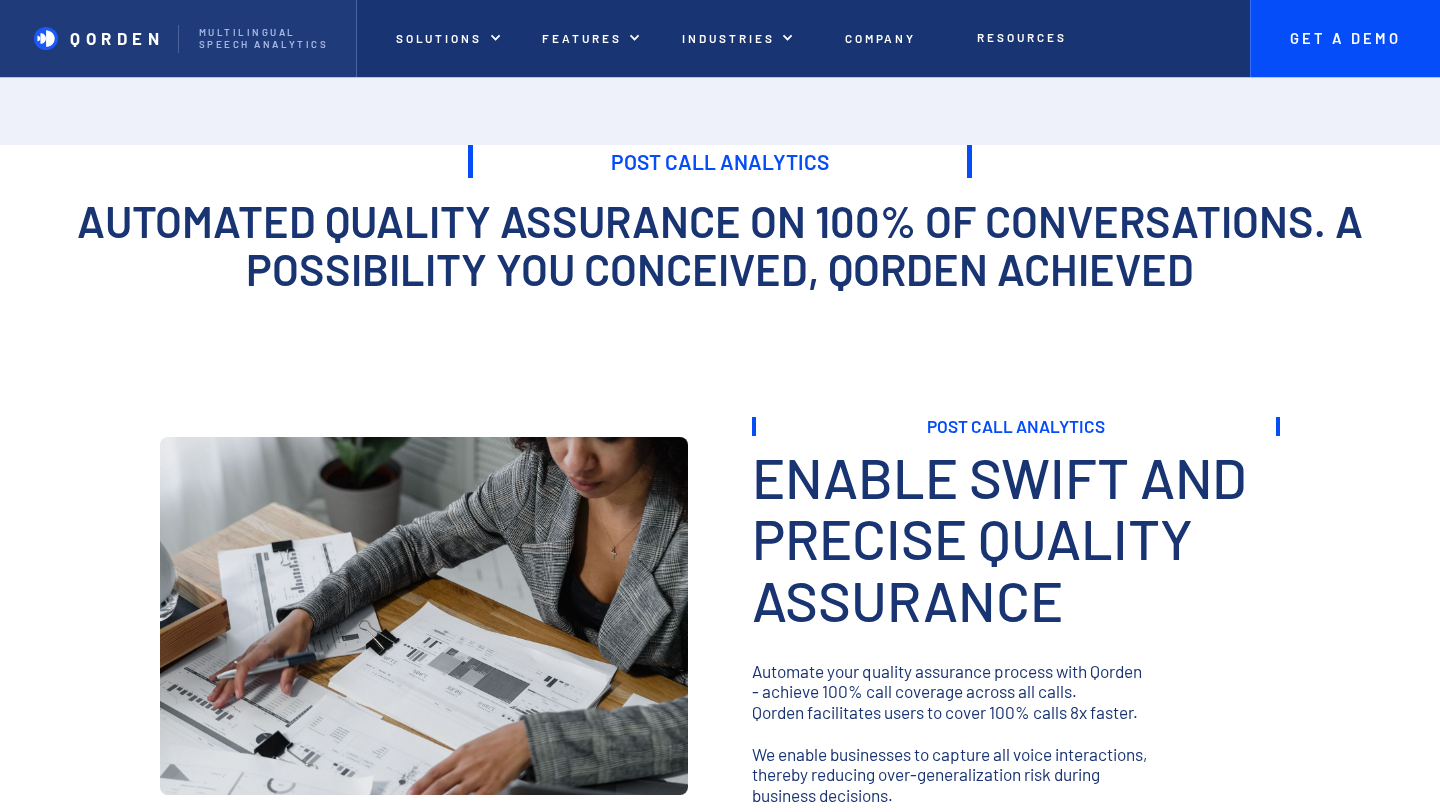 click at bounding box center (424, 616) 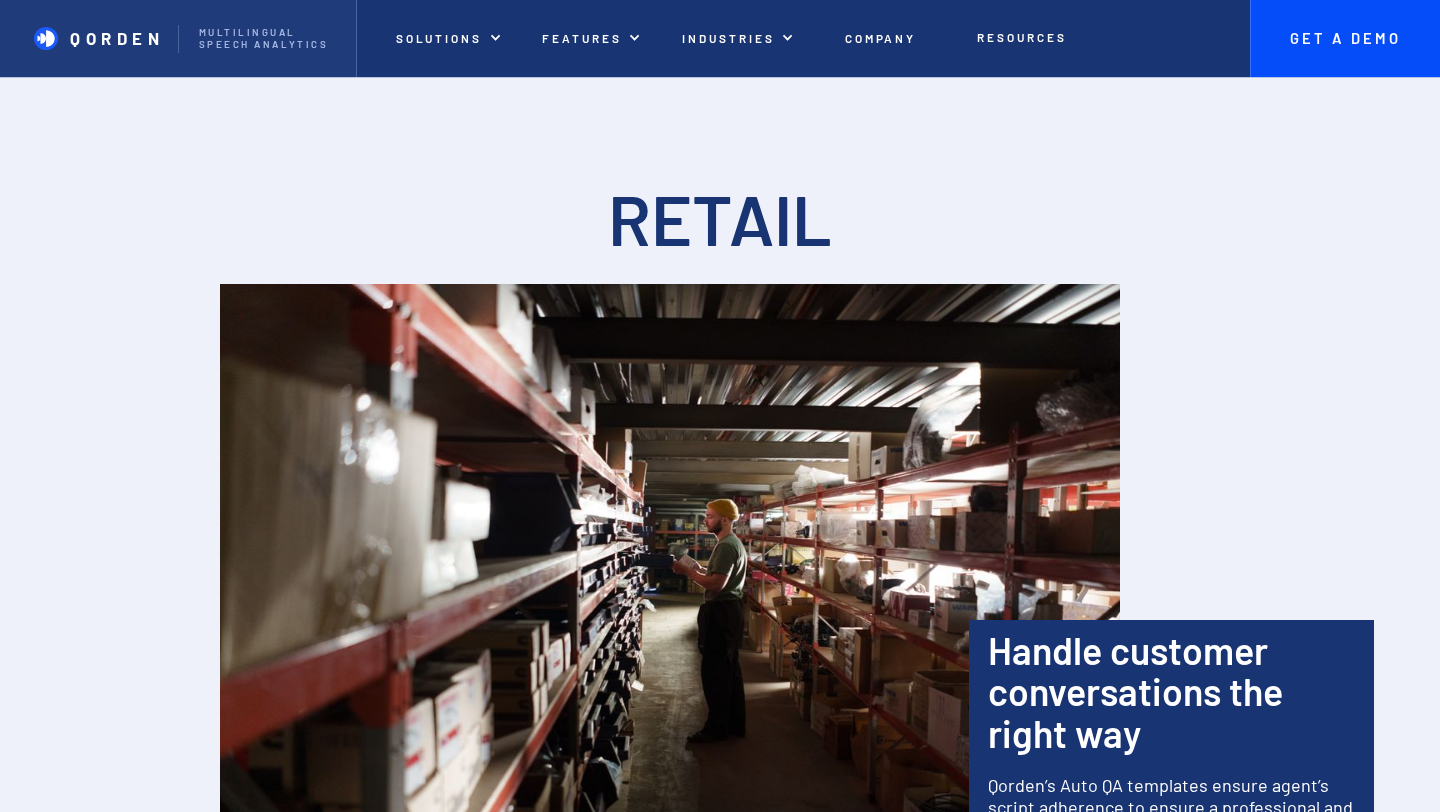 scroll, scrollTop: 0, scrollLeft: 0, axis: both 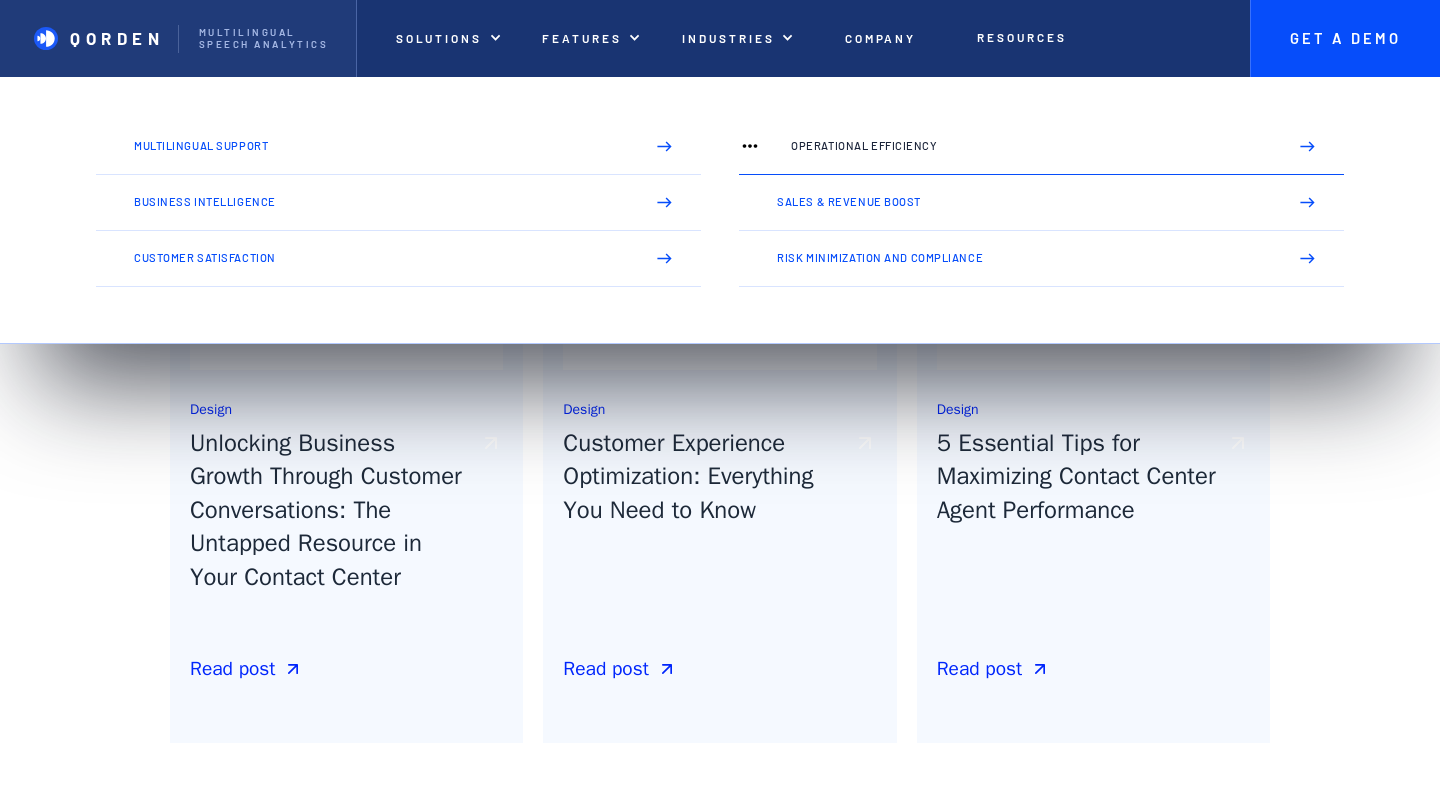 click on "Operational Efficiency" at bounding box center (1041, 147) 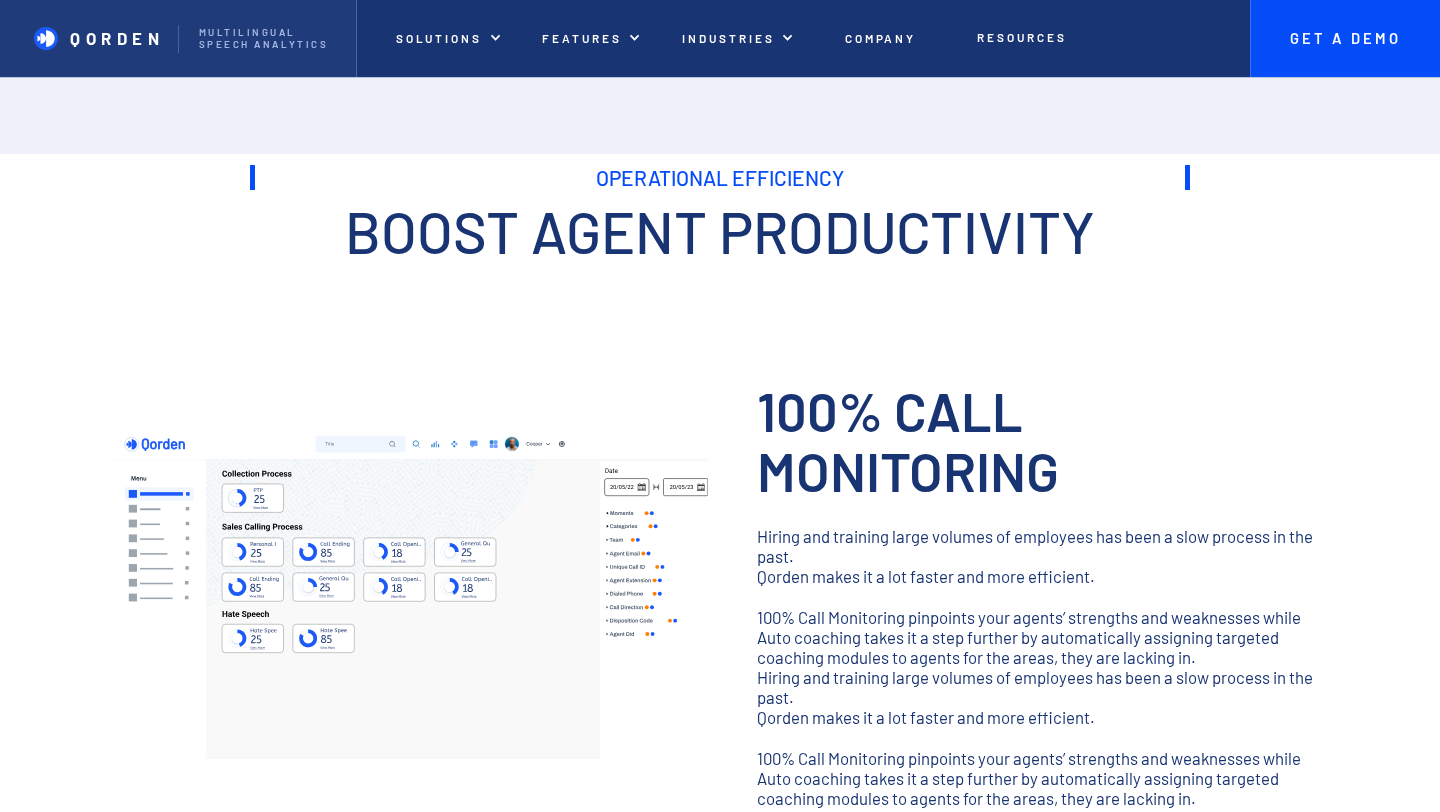 scroll, scrollTop: 234, scrollLeft: 0, axis: vertical 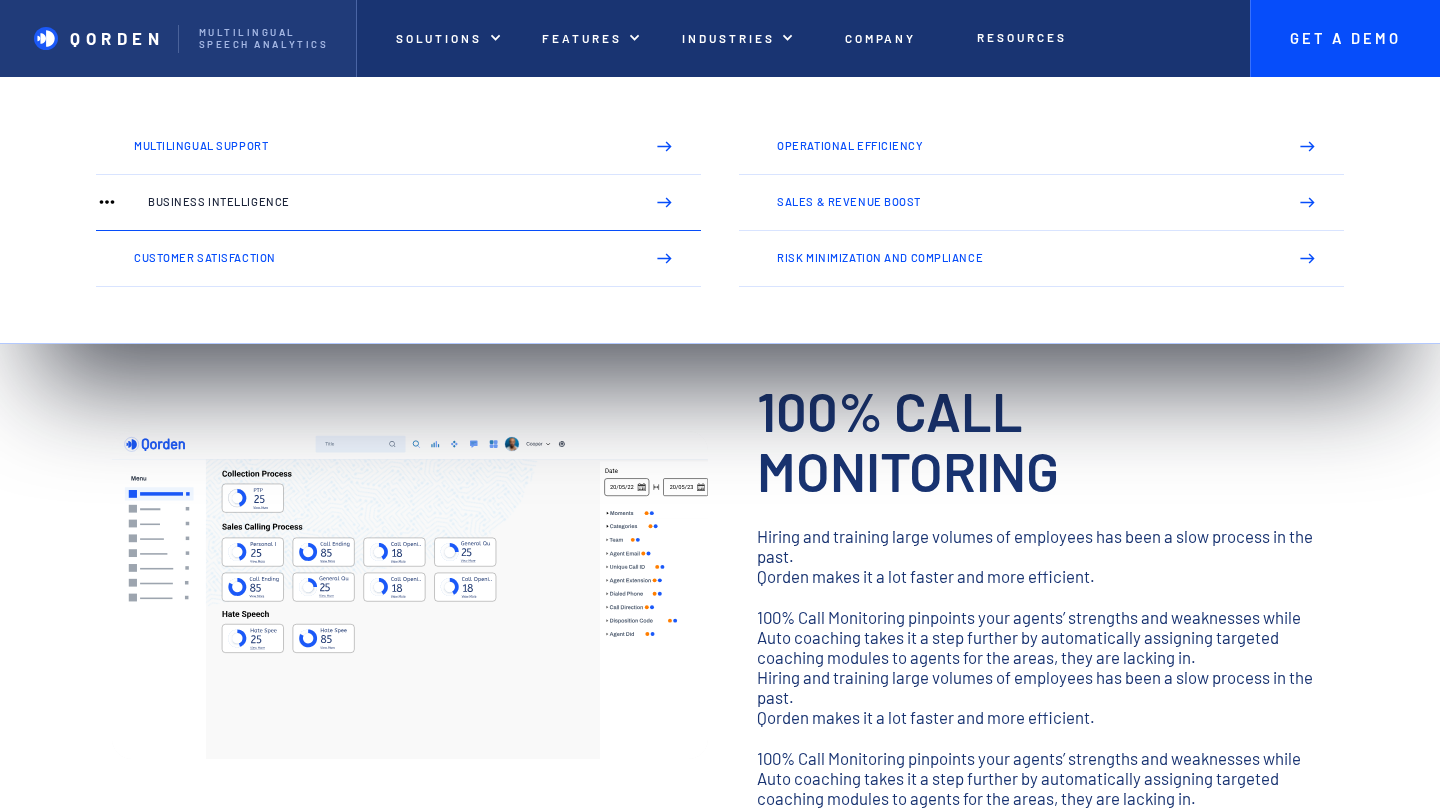 click on "Business Intelligence" at bounding box center (398, 203) 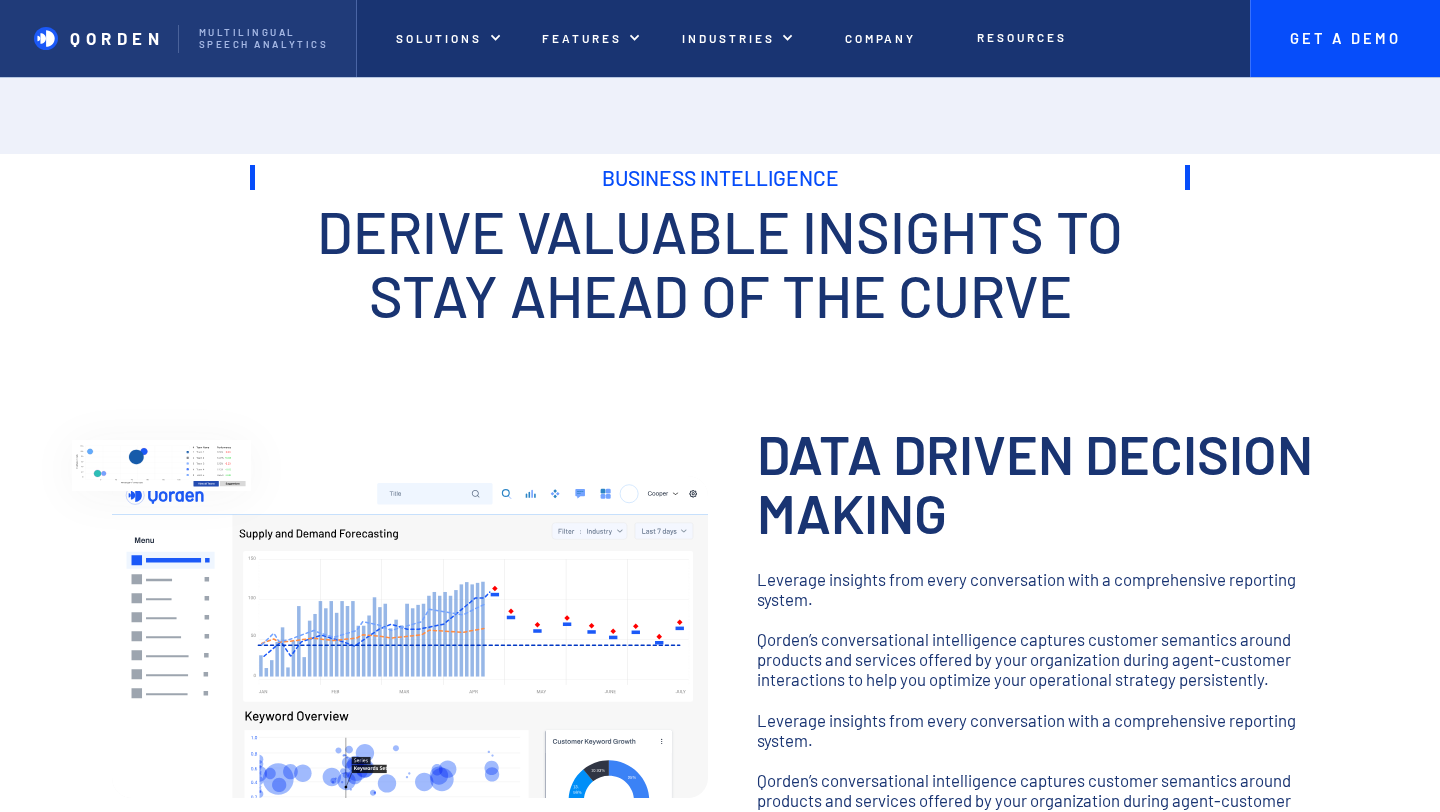 scroll, scrollTop: 0, scrollLeft: 0, axis: both 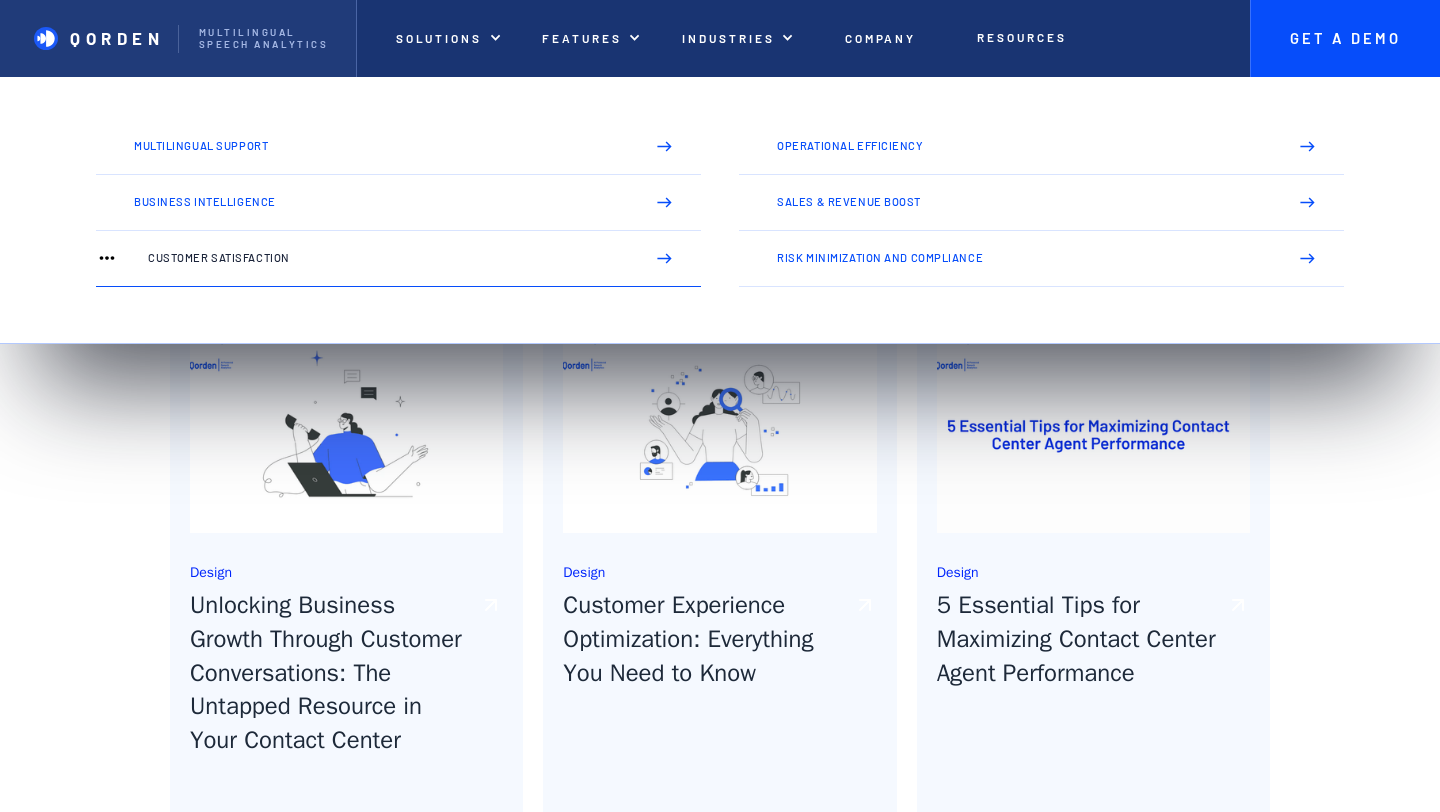 click on "Customer Satisfaction" at bounding box center [398, 259] 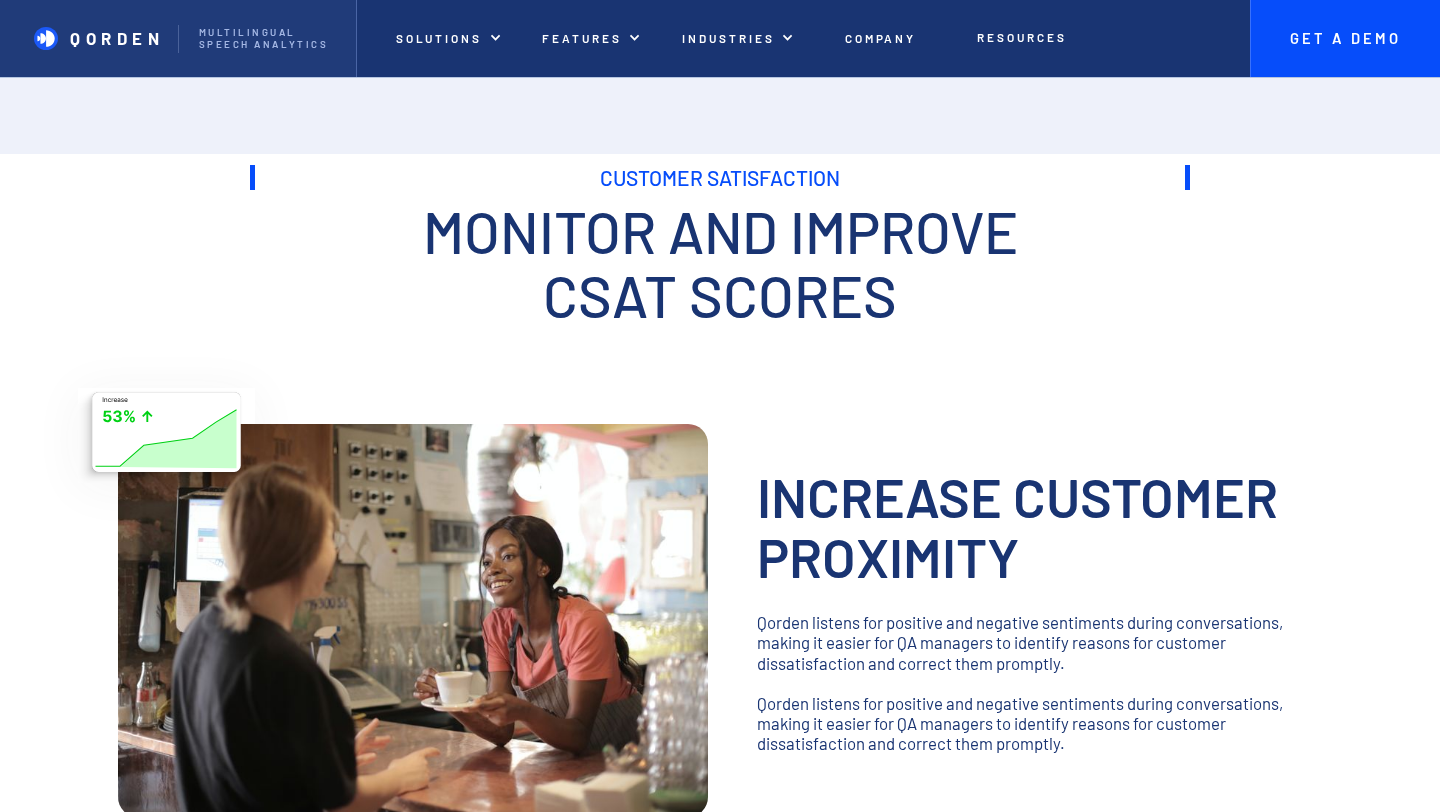 scroll, scrollTop: 0, scrollLeft: 0, axis: both 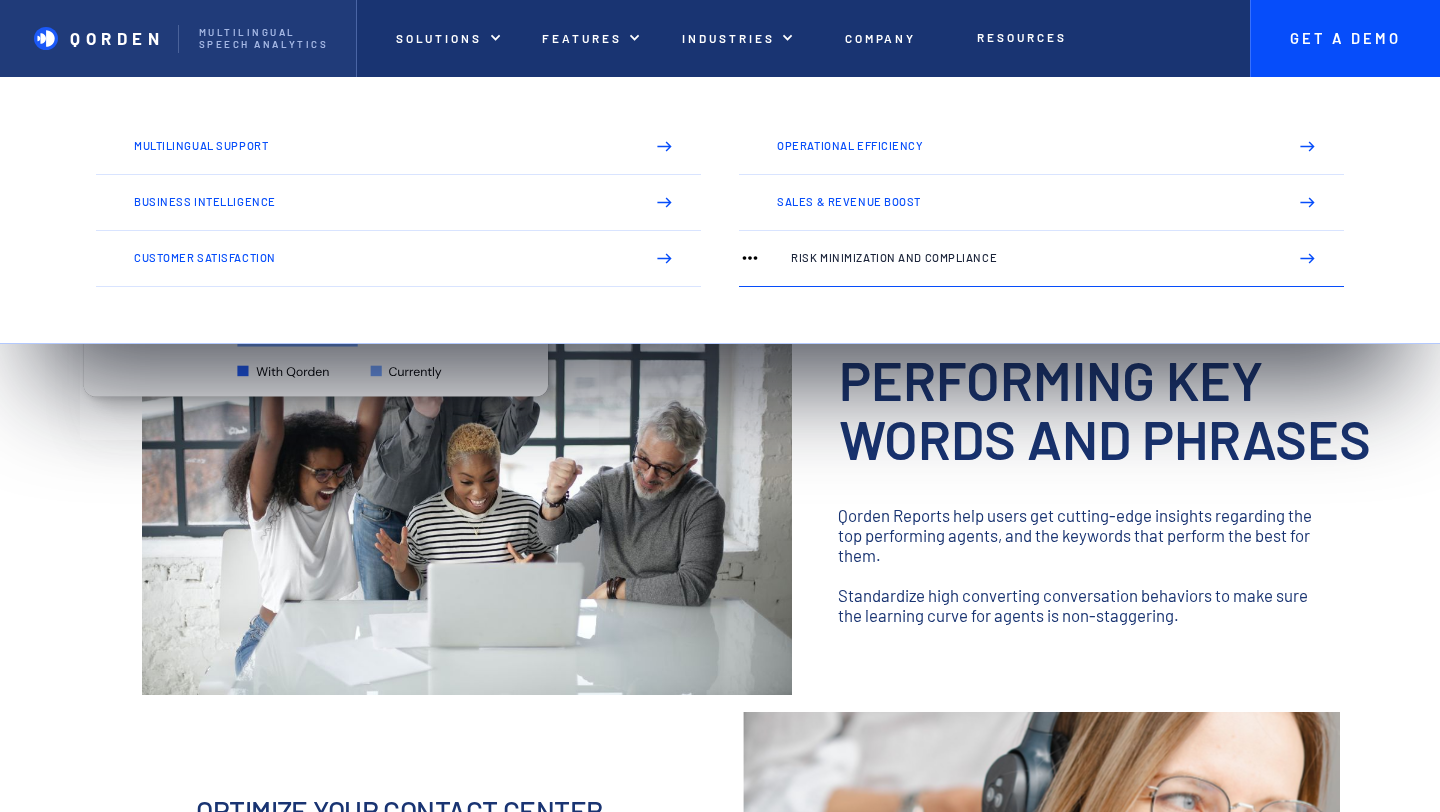 click on "Risk Minimization and Compliance" at bounding box center [1041, 259] 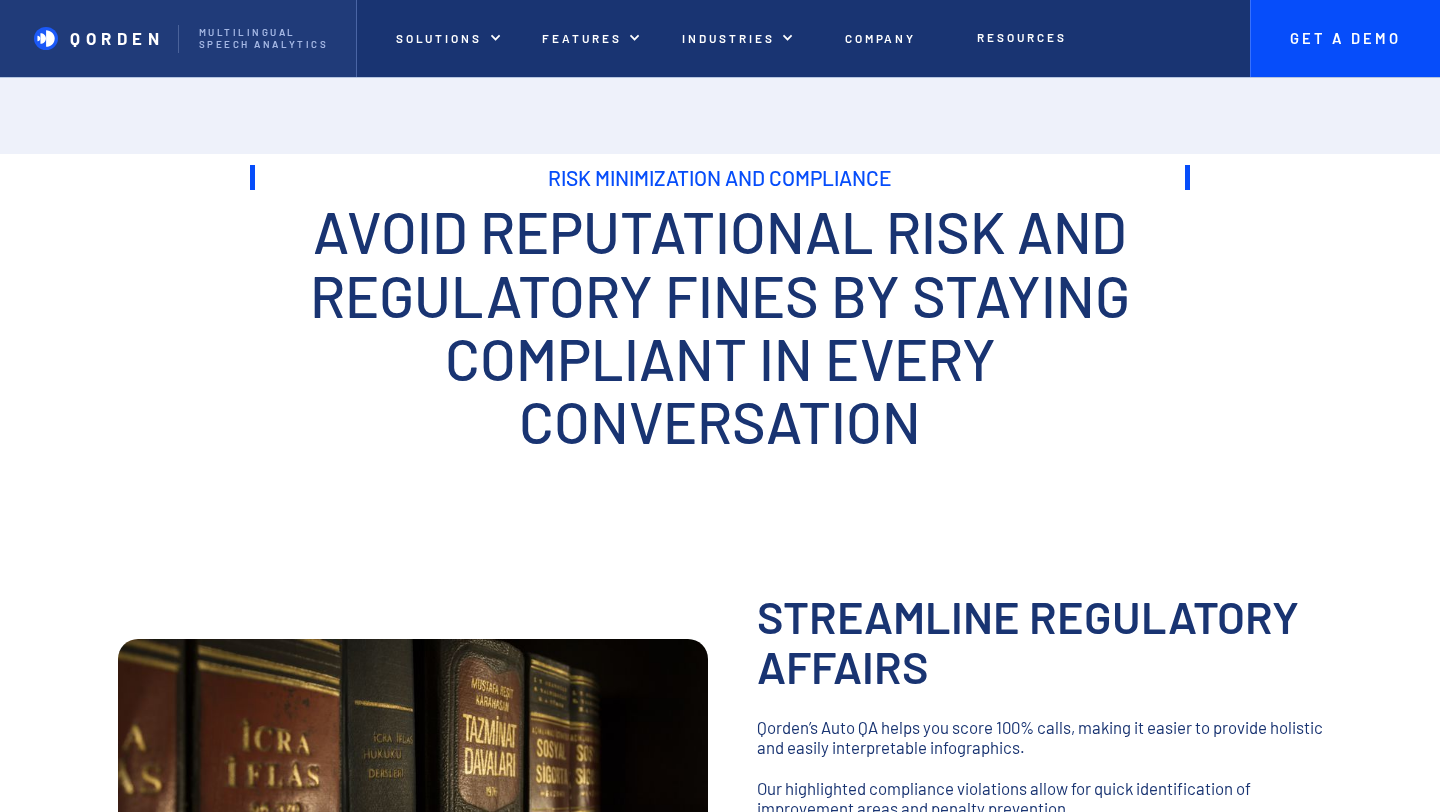 scroll, scrollTop: 429, scrollLeft: 0, axis: vertical 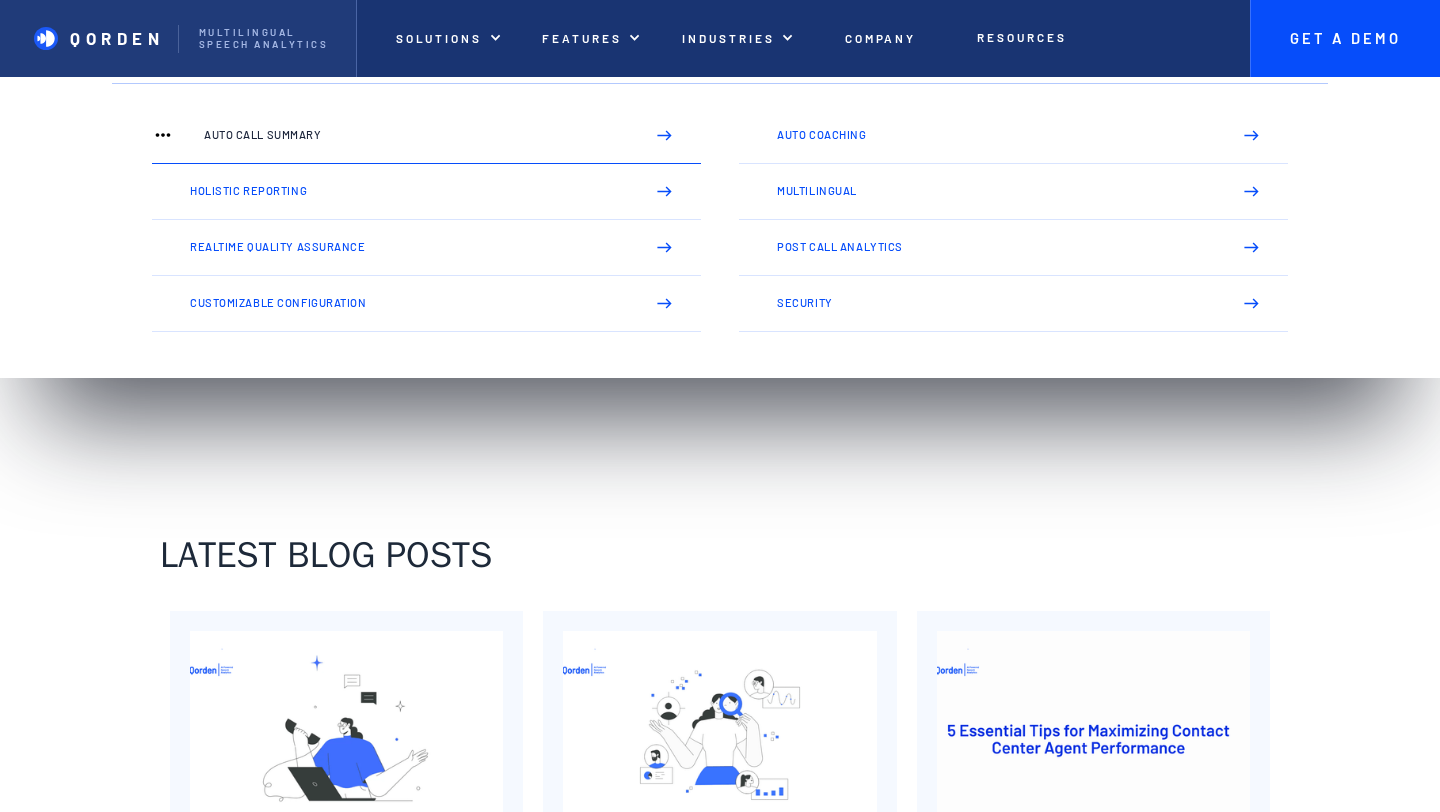 click on "Auto Call Summary" at bounding box center (426, 136) 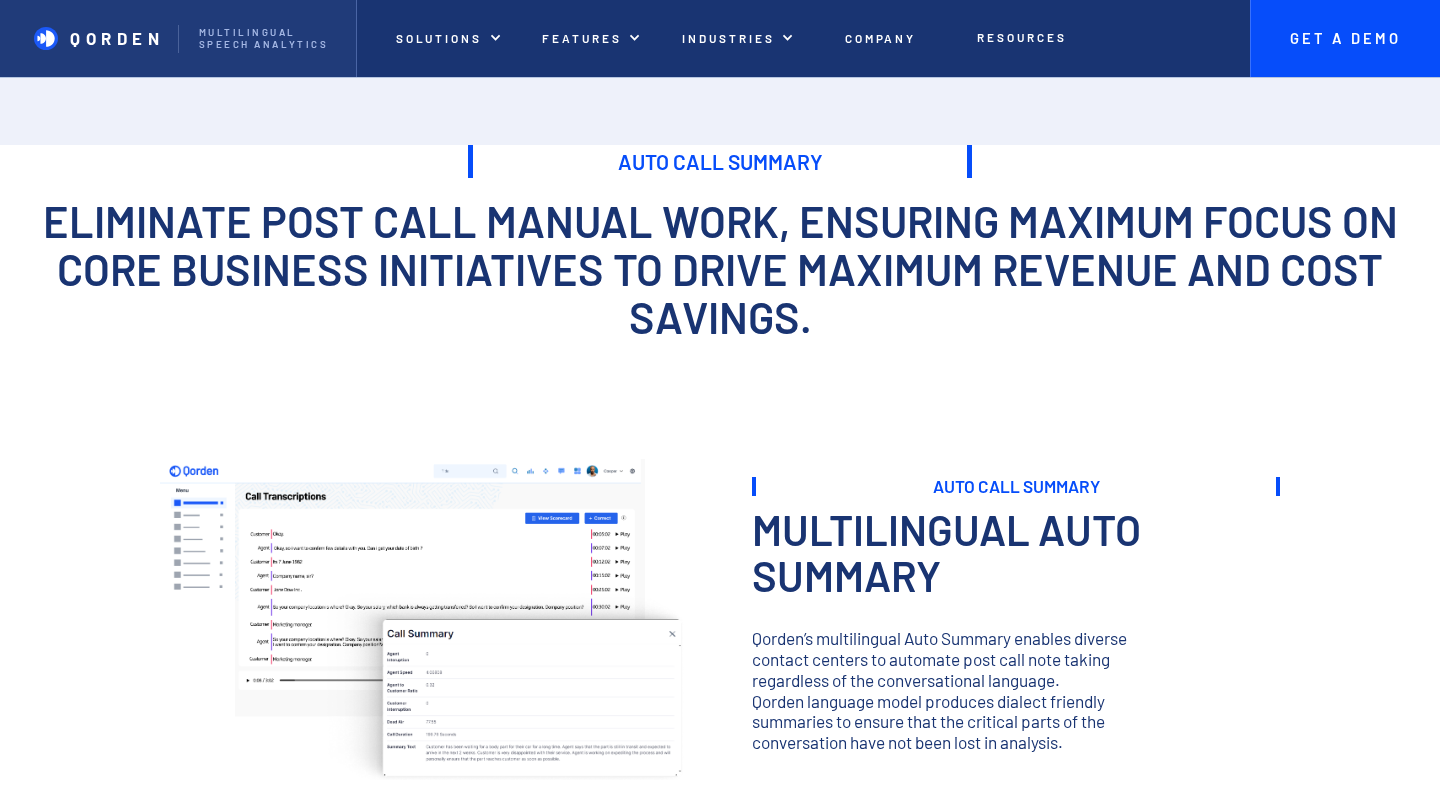 scroll, scrollTop: 0, scrollLeft: 0, axis: both 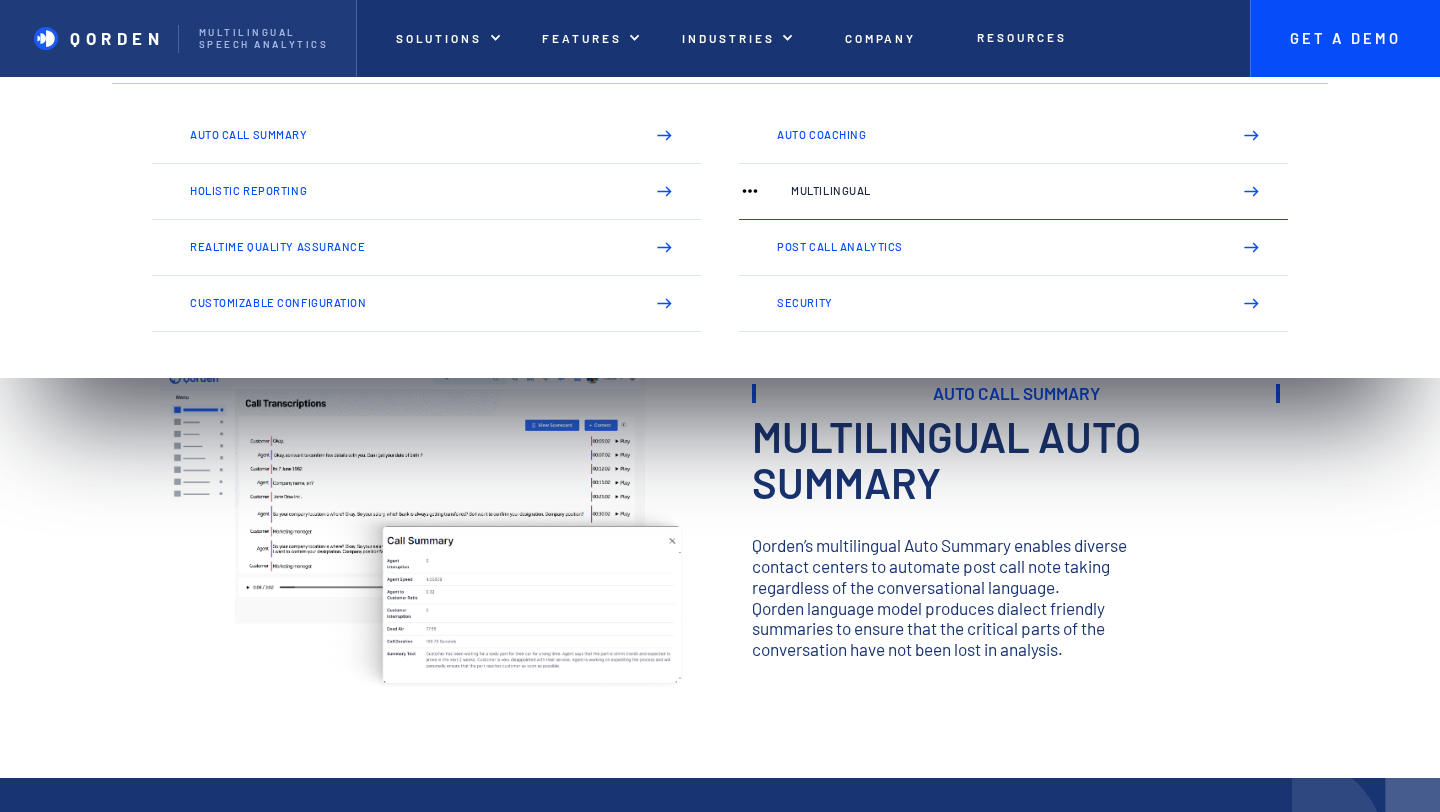 click on "Multilingual" at bounding box center [1003, 191] 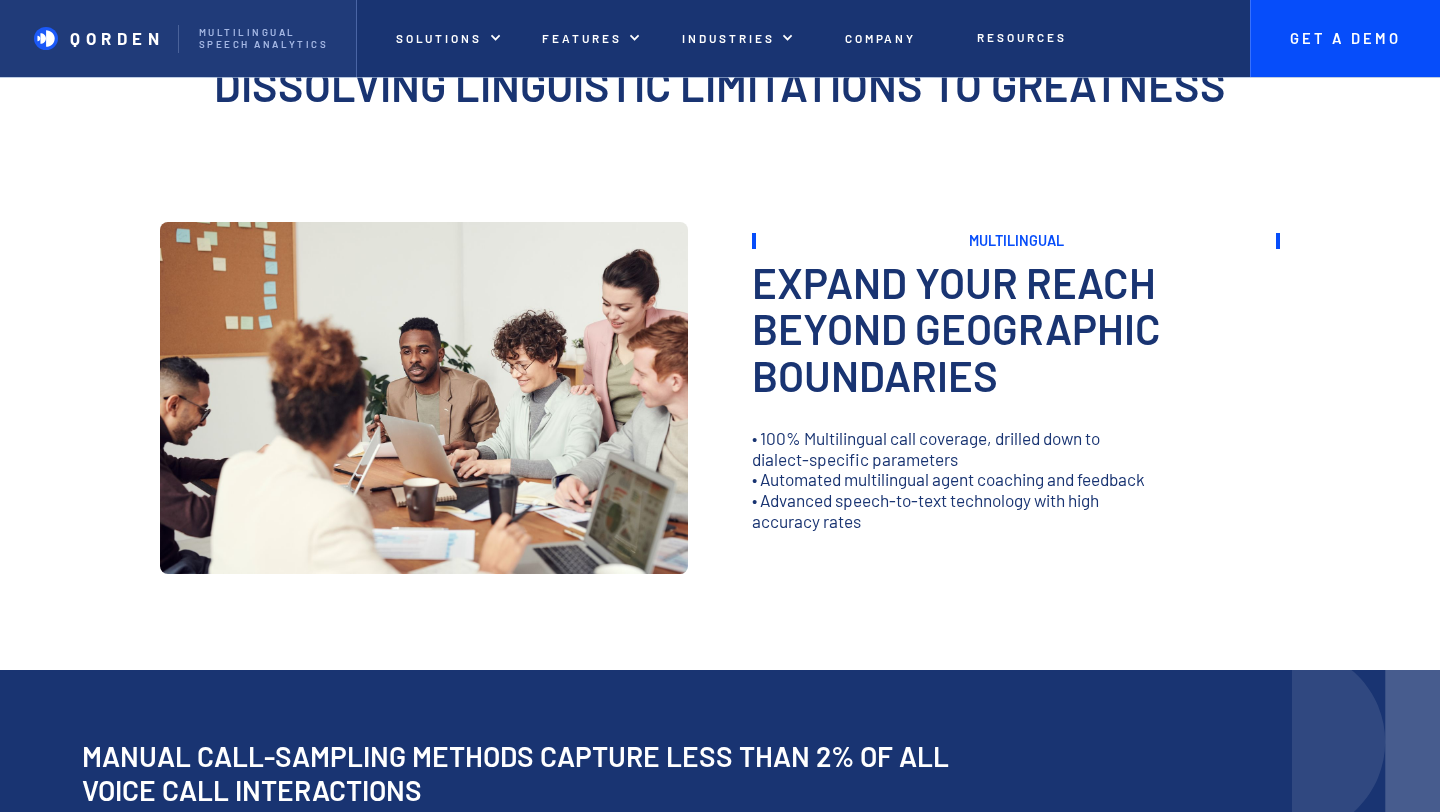scroll, scrollTop: 0, scrollLeft: 0, axis: both 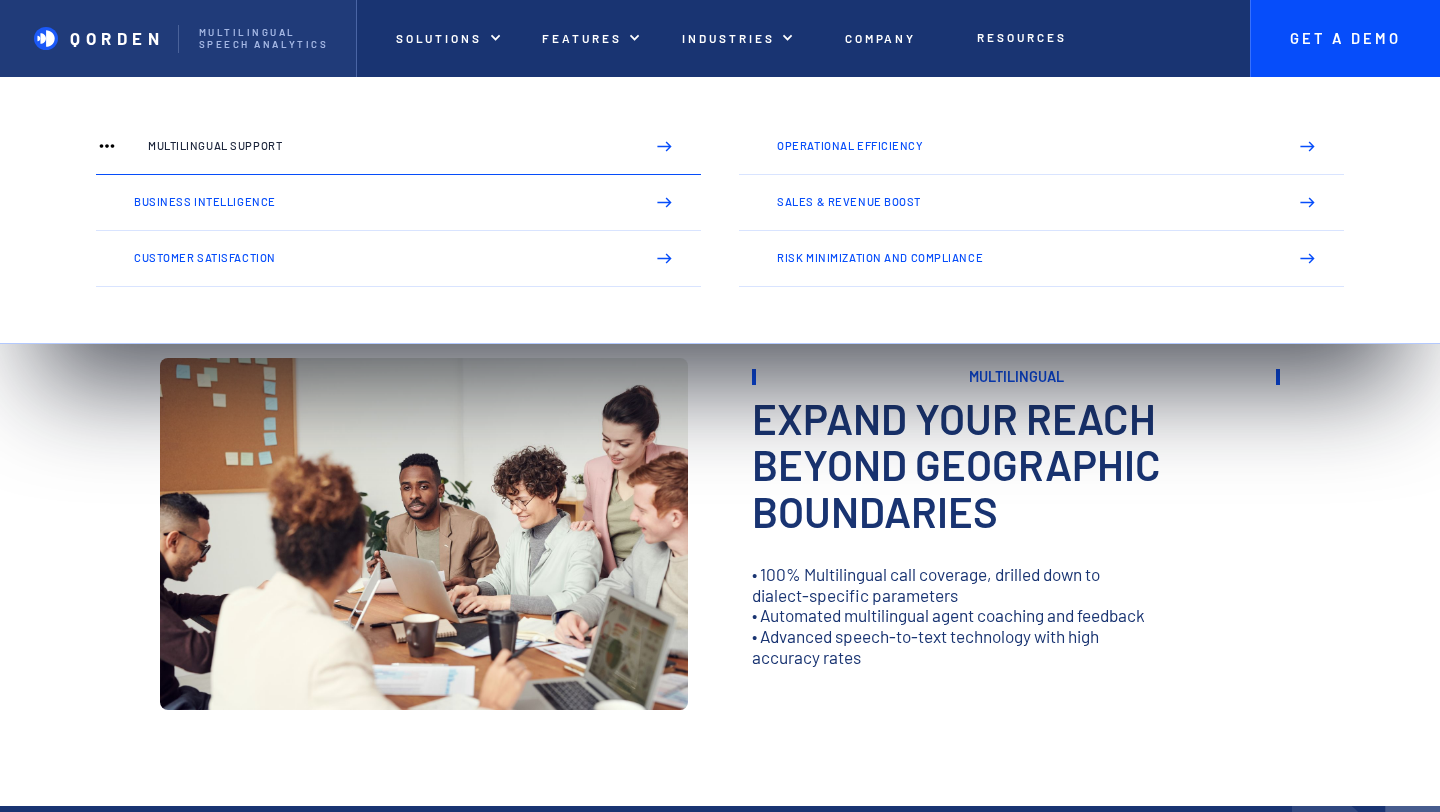 click on "Multilingual Support" at bounding box center [388, 146] 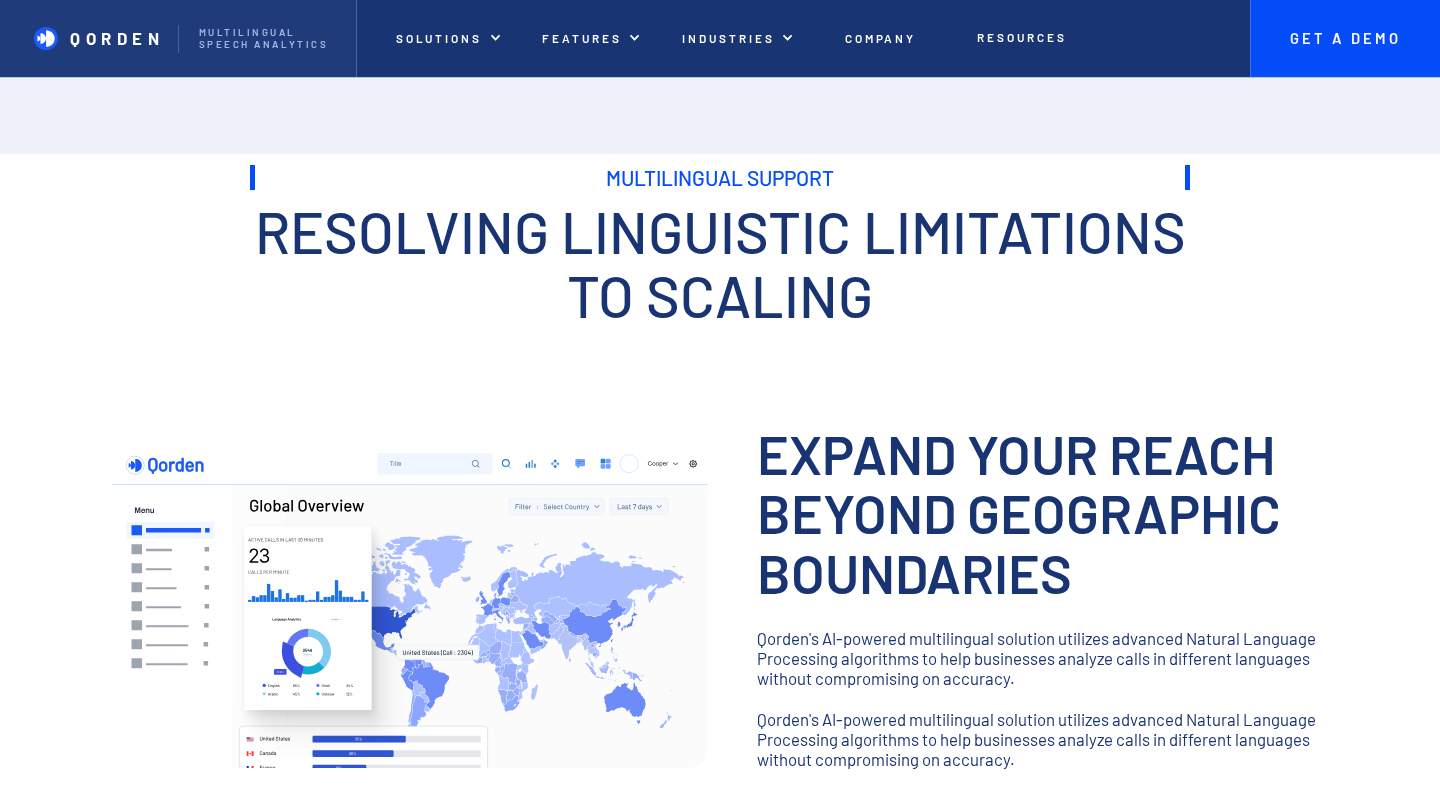 scroll, scrollTop: 91, scrollLeft: 0, axis: vertical 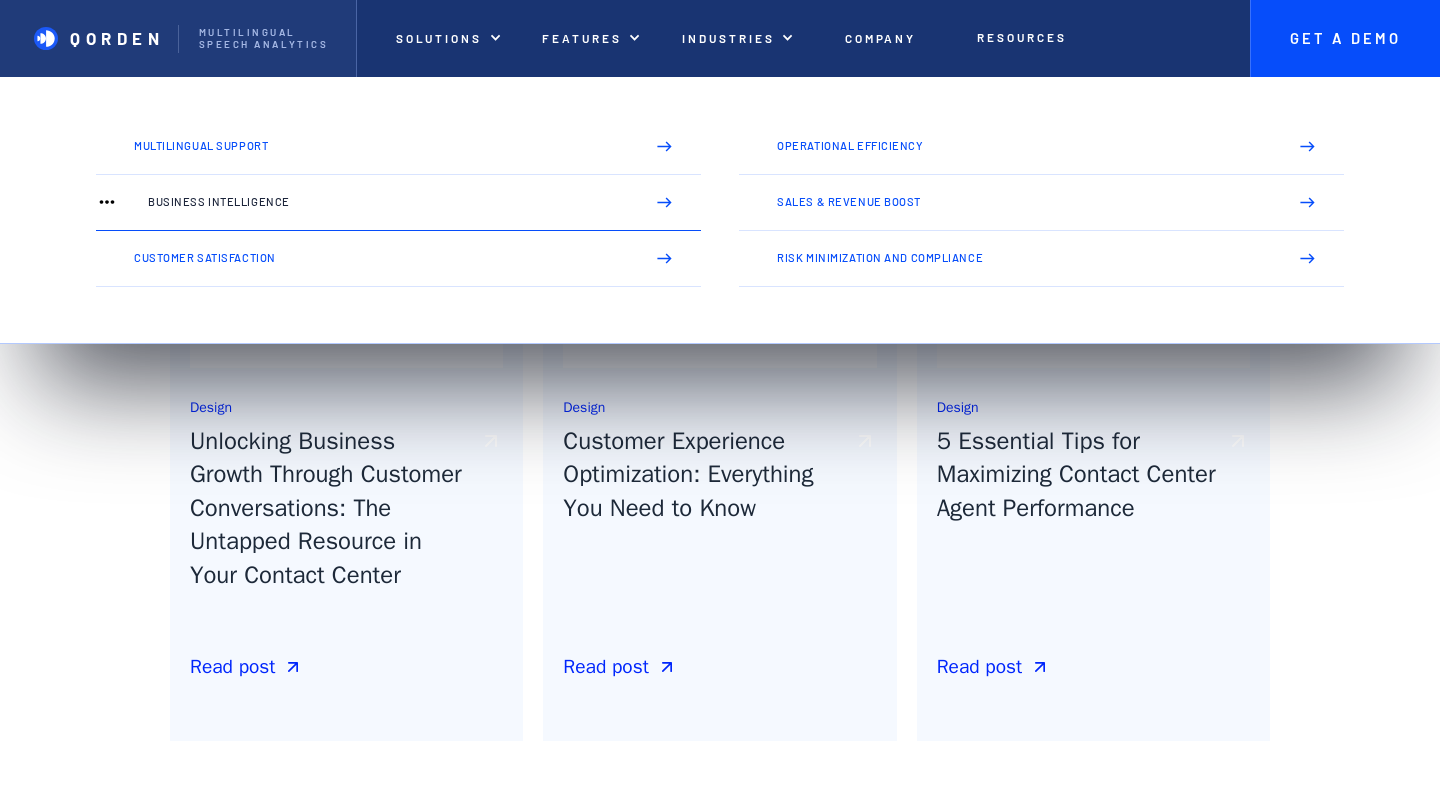 click on "Business Intelligence" at bounding box center [388, 202] 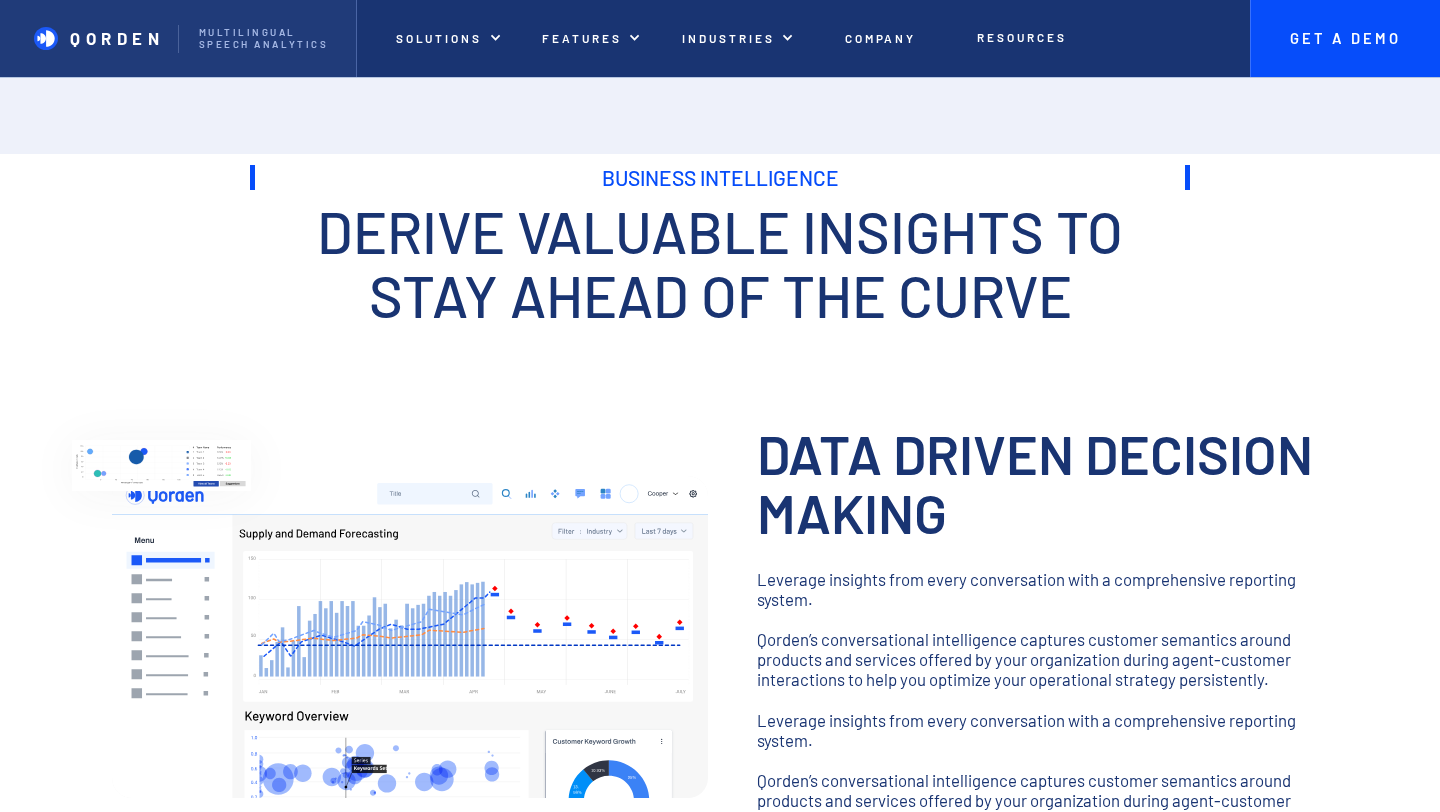 scroll, scrollTop: 170, scrollLeft: 0, axis: vertical 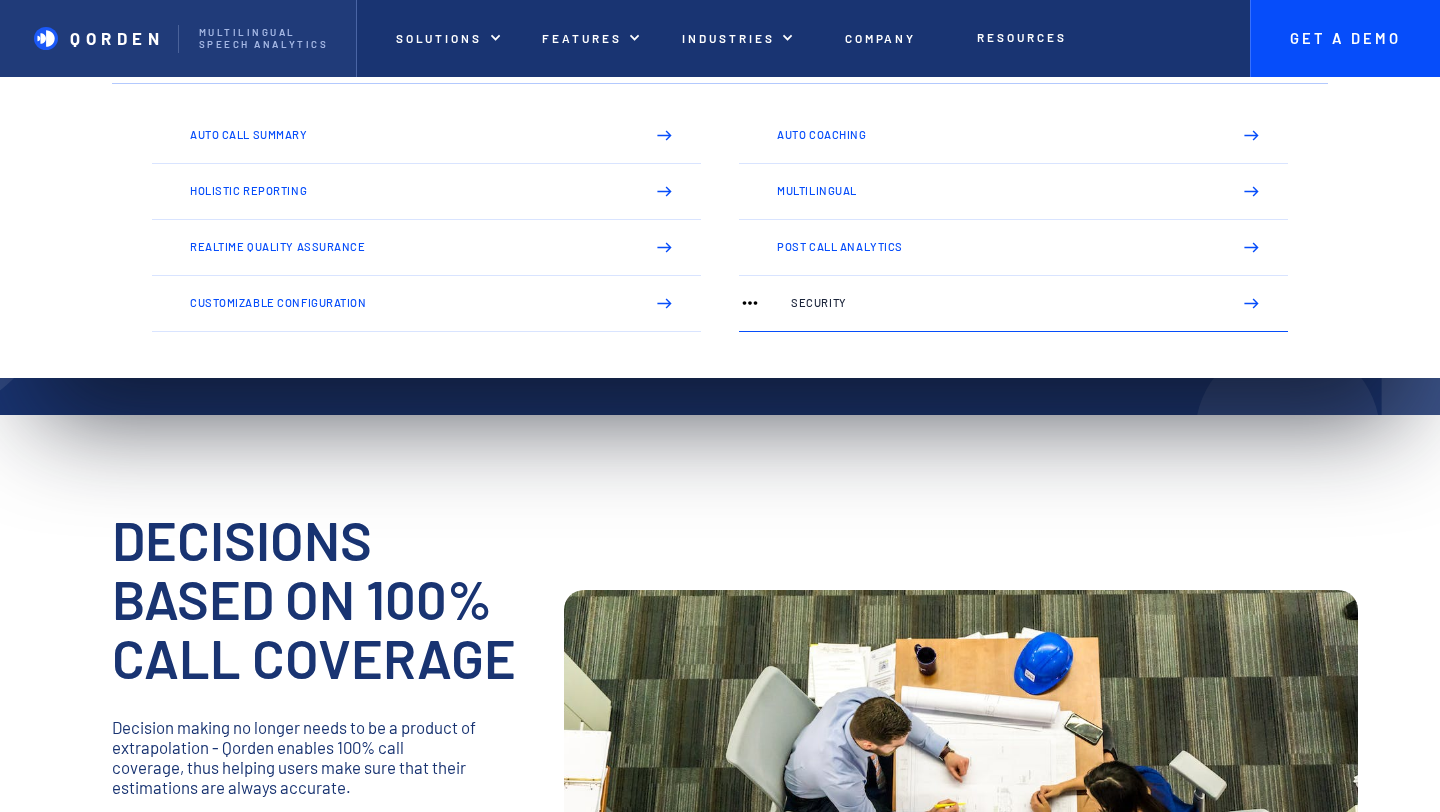 click on "Security" at bounding box center [1013, 304] 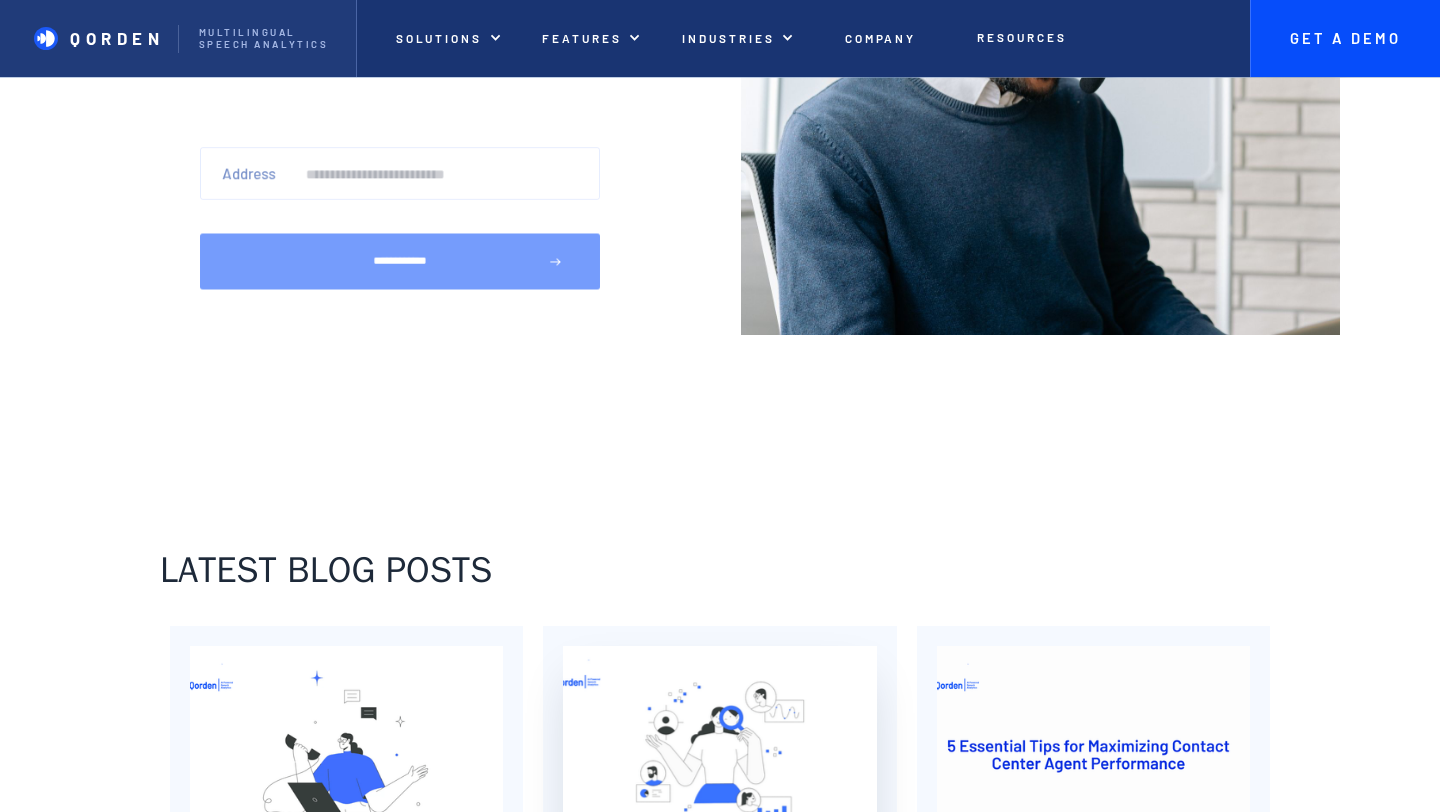 scroll, scrollTop: 1640, scrollLeft: 0, axis: vertical 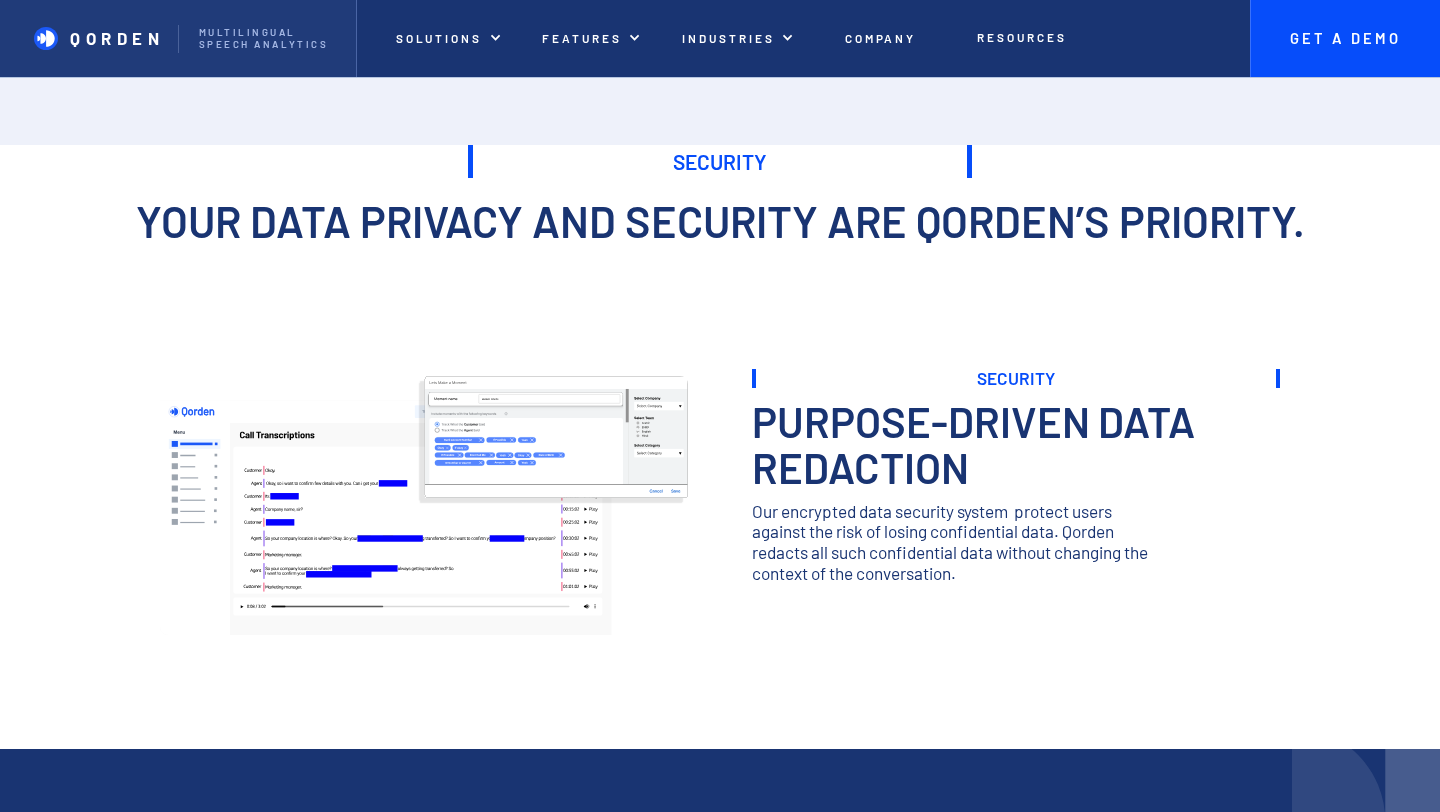 click on "Your data privacy and security are Qorden’s priority." at bounding box center [720, 241] 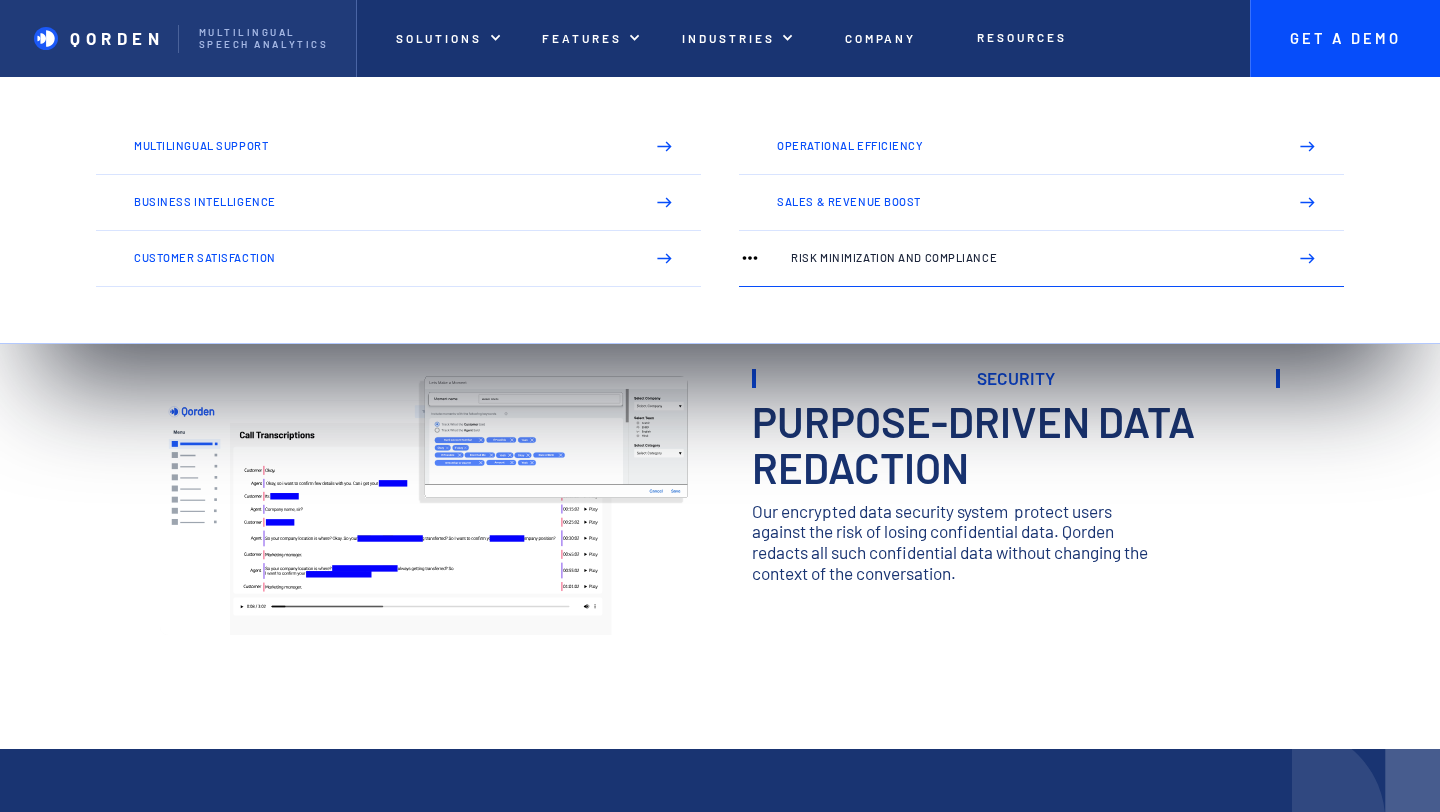 click on "Risk Minimization and Compliance" at bounding box center (1031, 258) 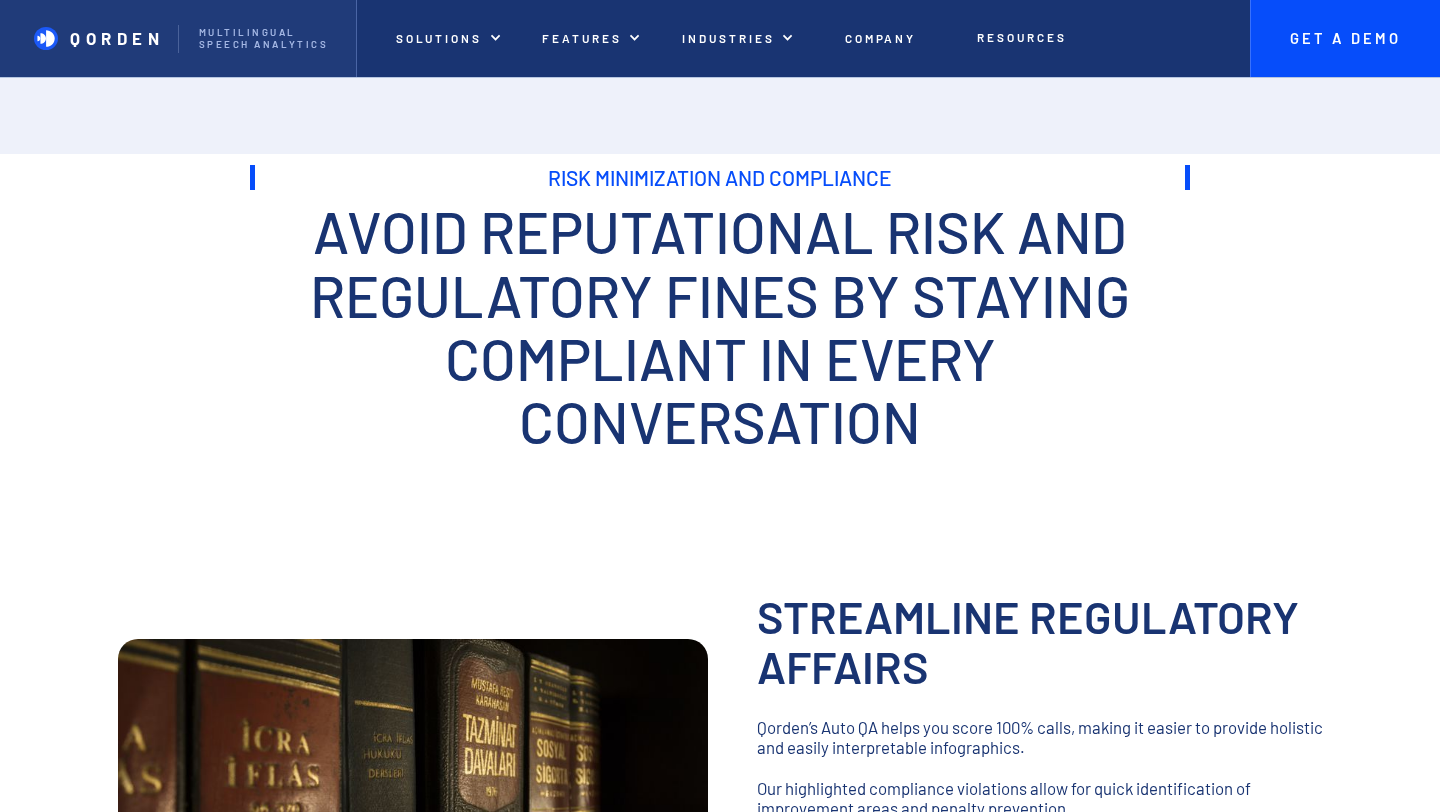 scroll, scrollTop: 0, scrollLeft: 0, axis: both 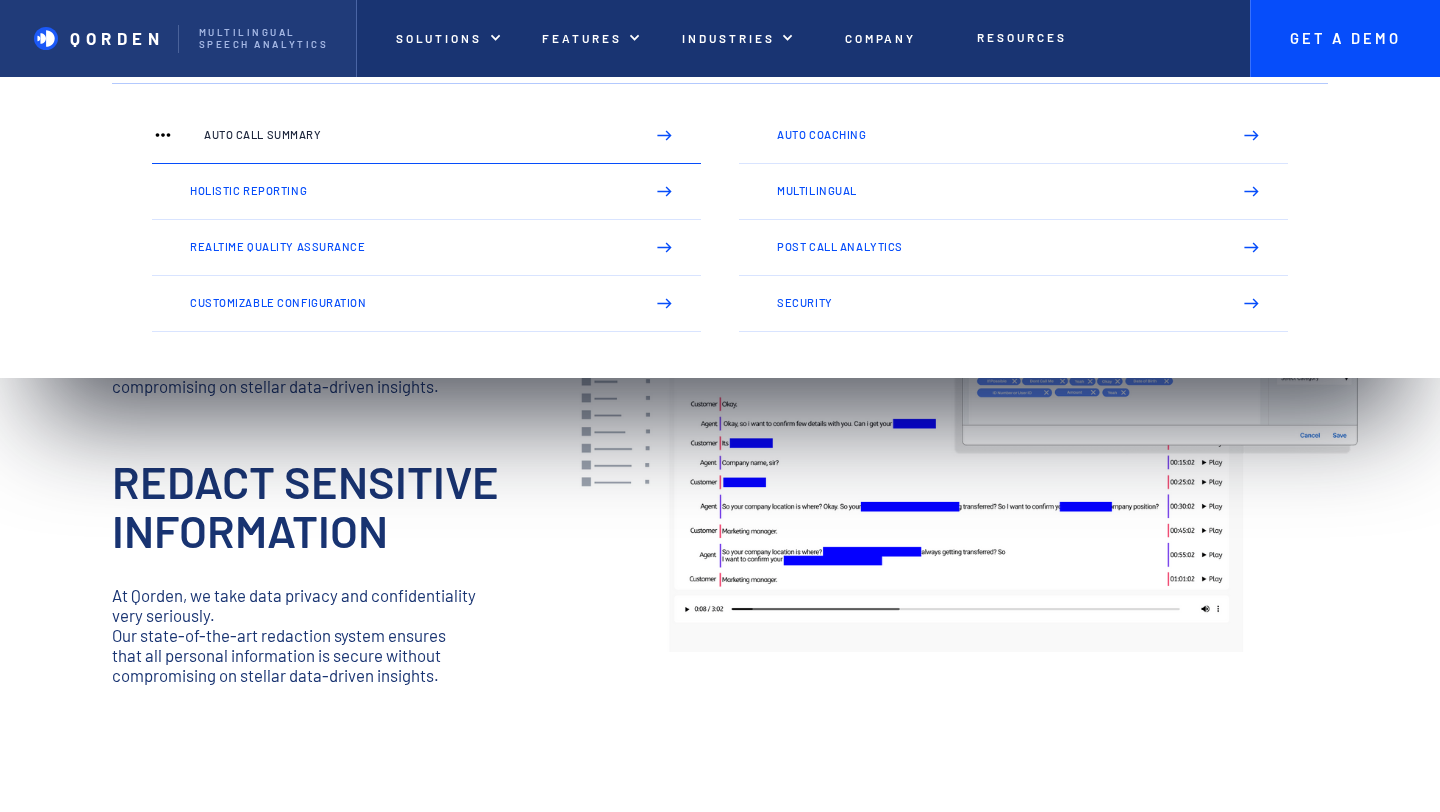 click on "Auto Call Summary" at bounding box center (416, 135) 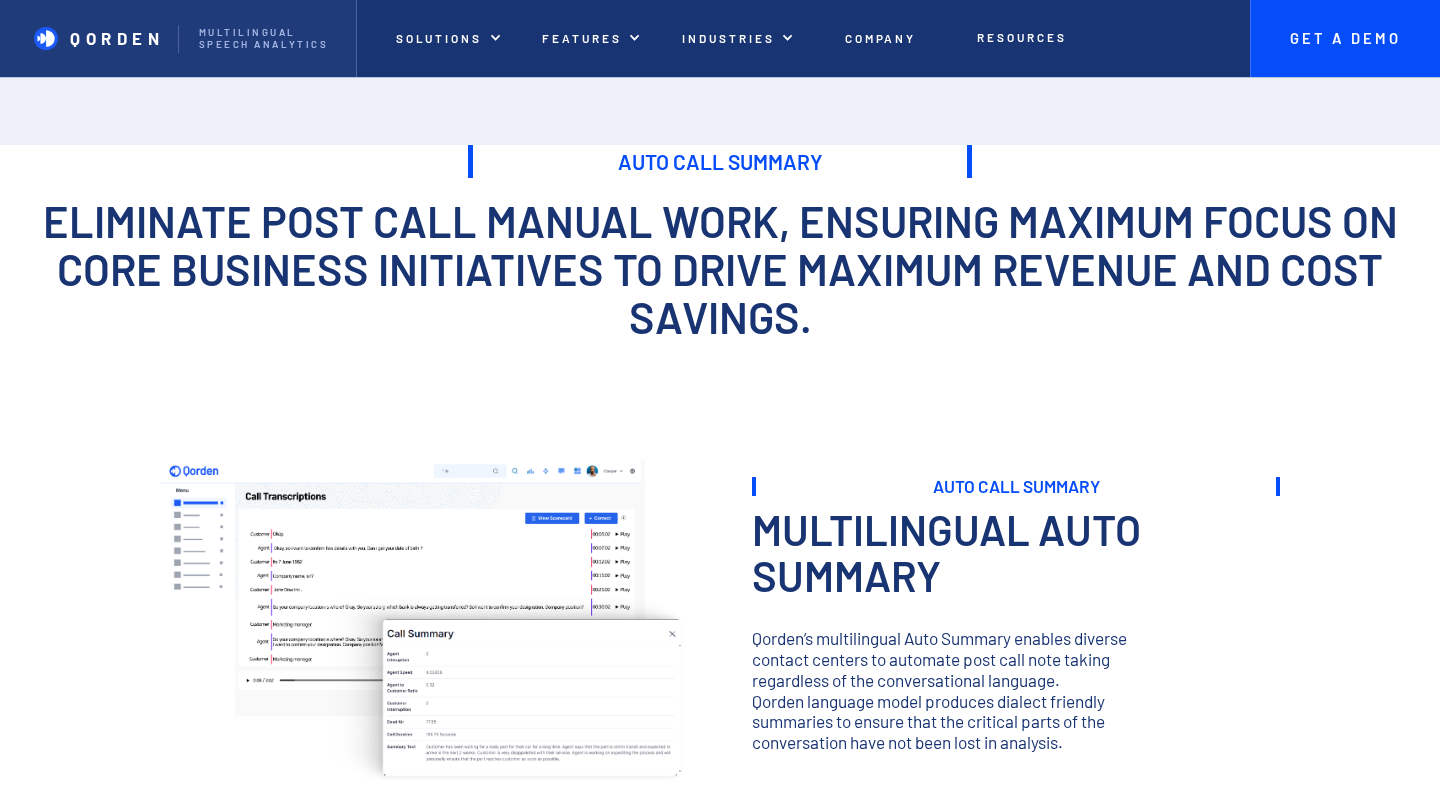 scroll, scrollTop: 758, scrollLeft: 0, axis: vertical 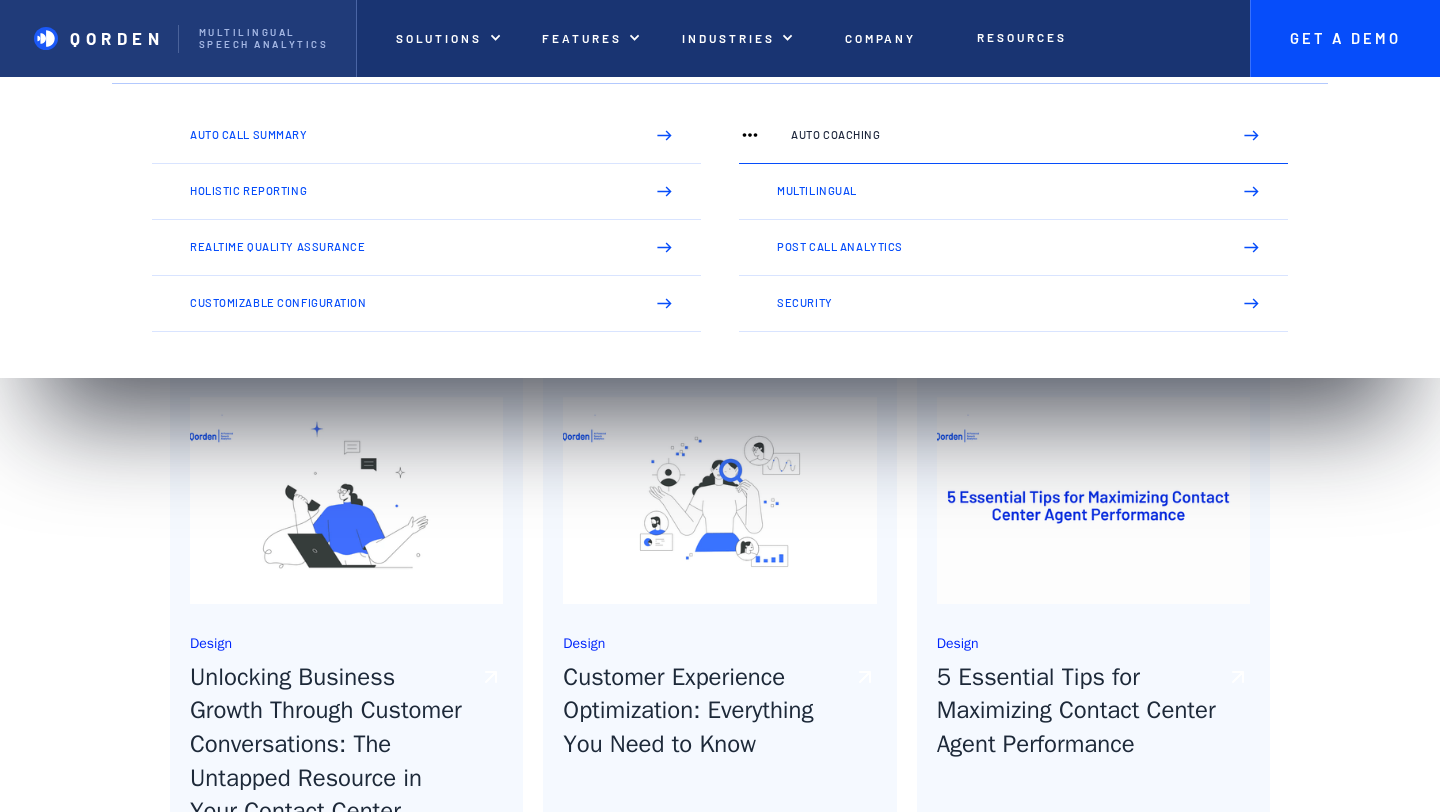 click on "Auto Coaching" at bounding box center (1013, 136) 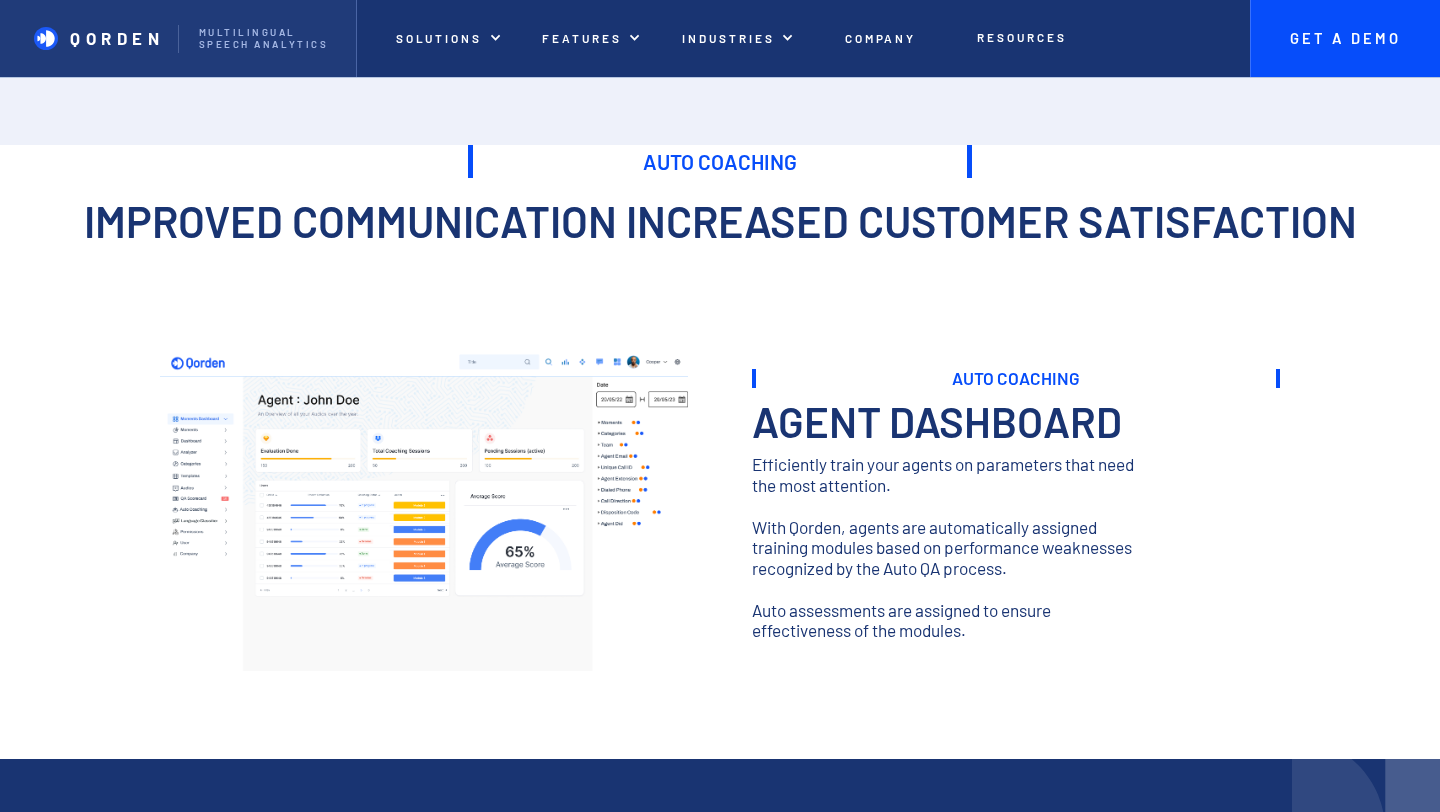 scroll, scrollTop: 0, scrollLeft: 0, axis: both 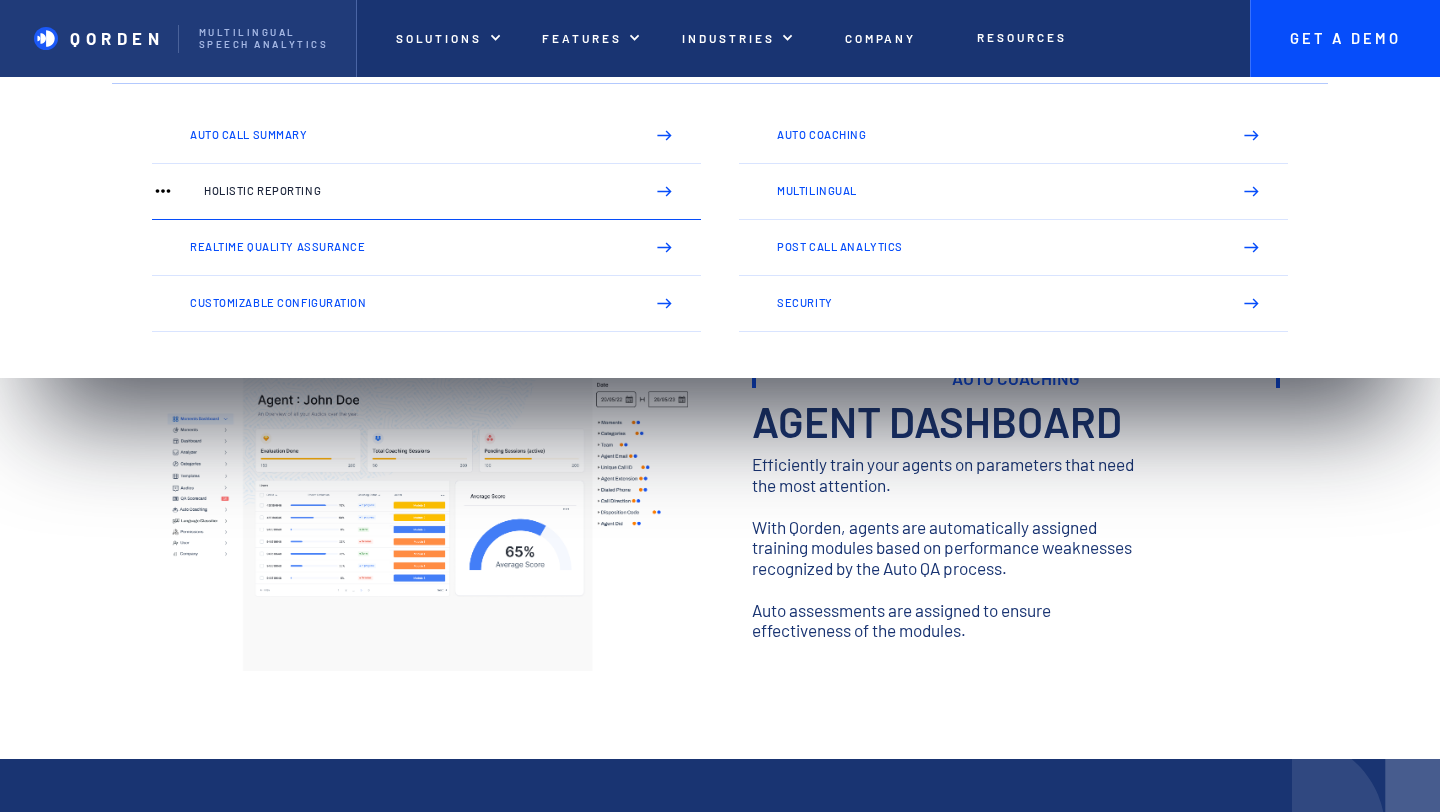 click on "Holistic Reporting" at bounding box center [416, 191] 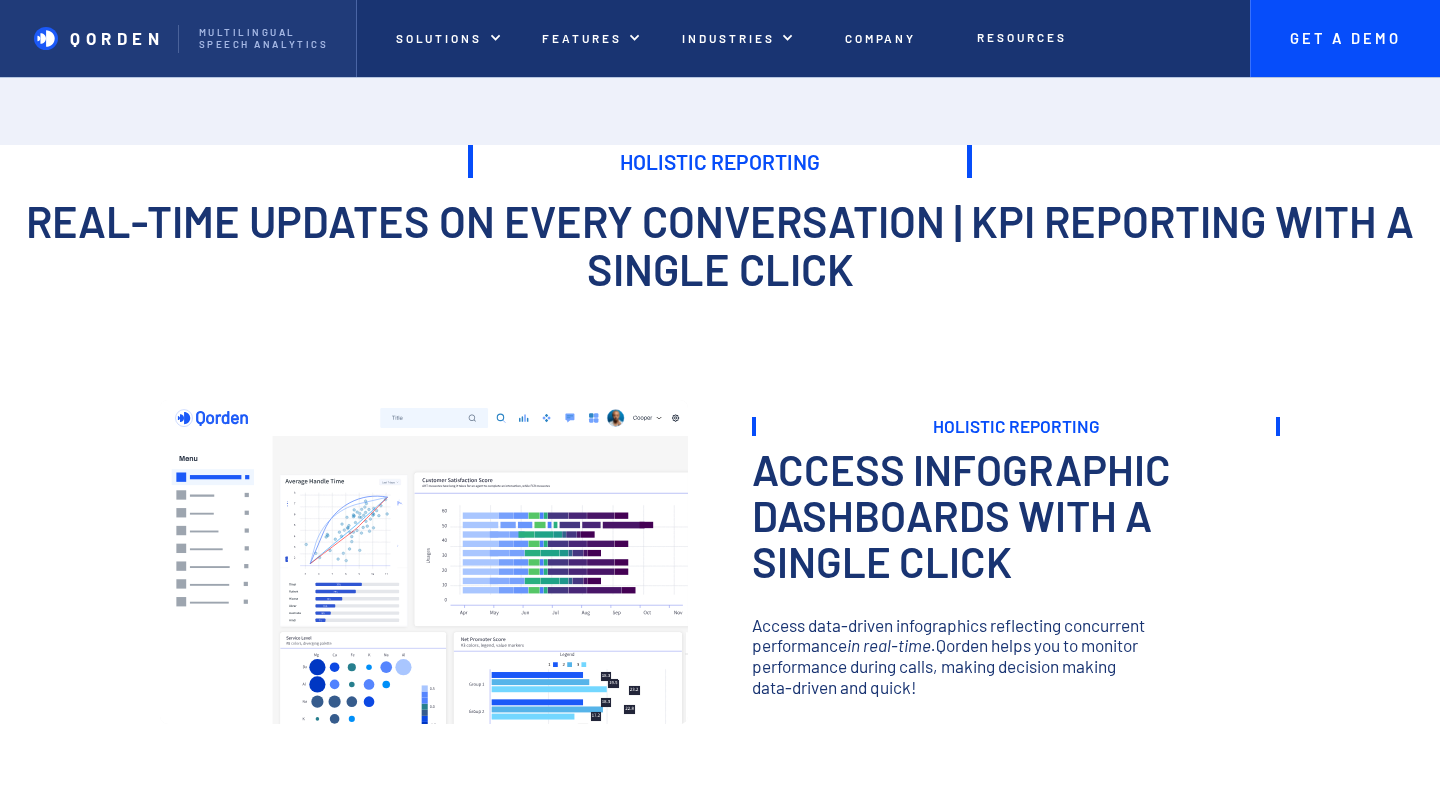 scroll, scrollTop: 549, scrollLeft: 0, axis: vertical 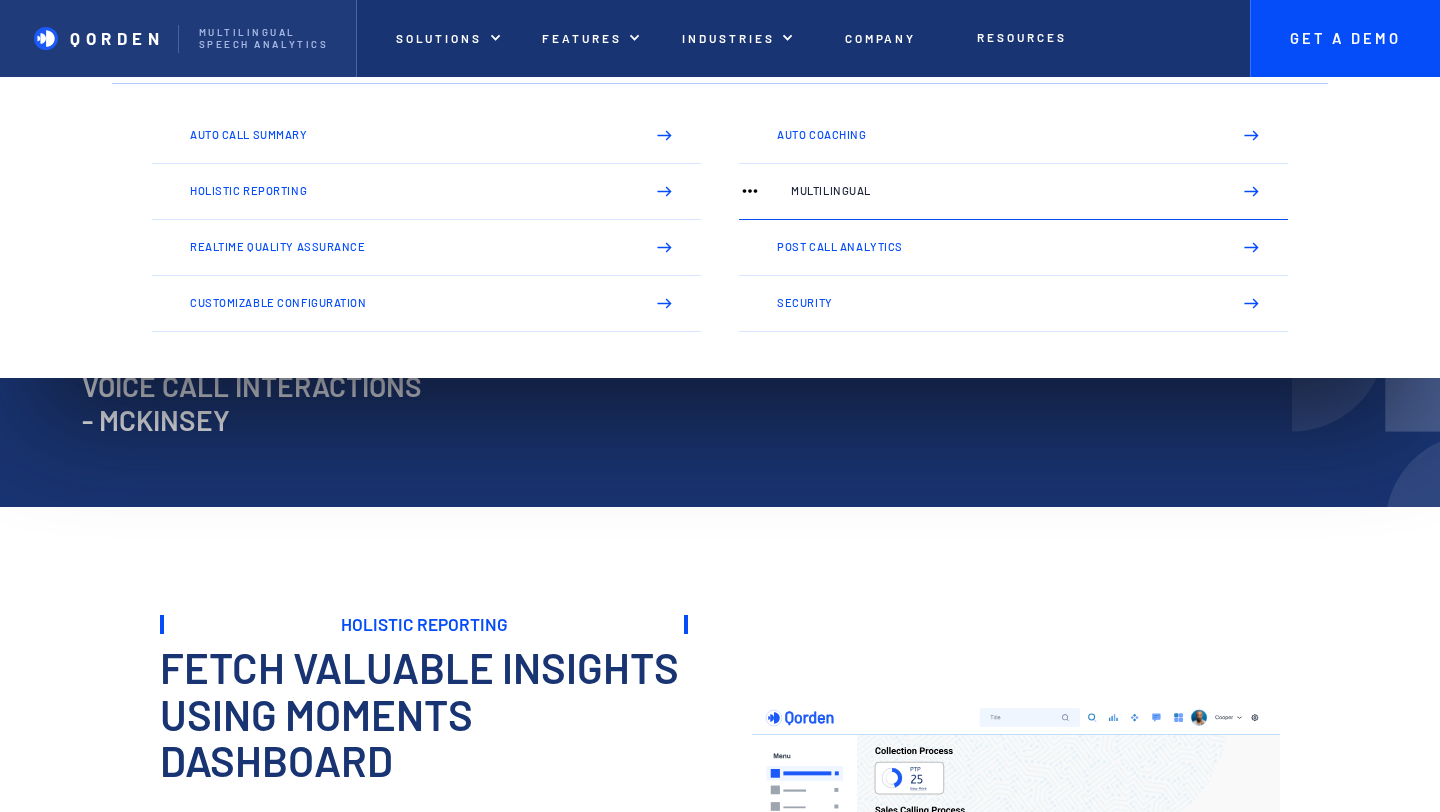 click on "Multilingual" at bounding box center [1013, 192] 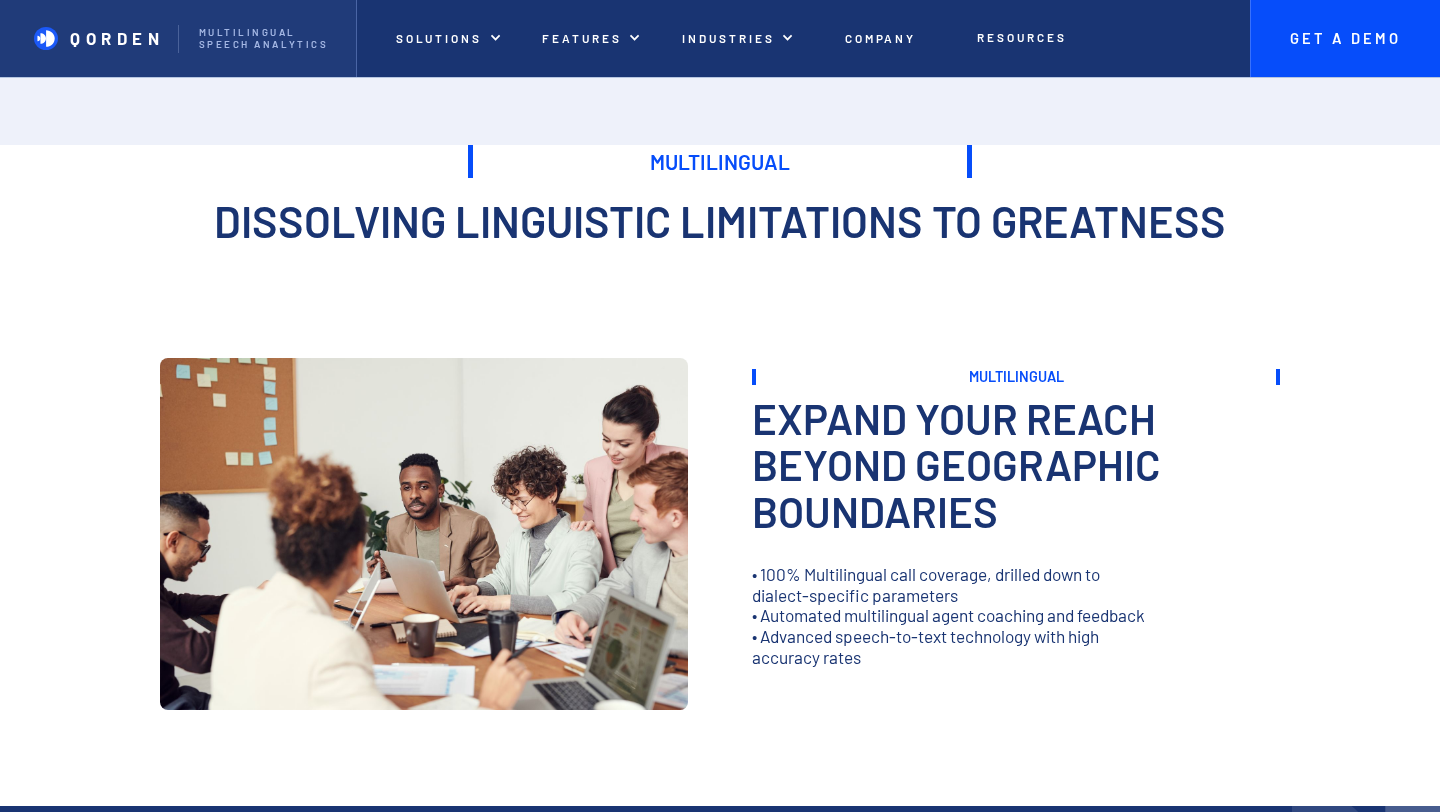 scroll, scrollTop: 0, scrollLeft: 0, axis: both 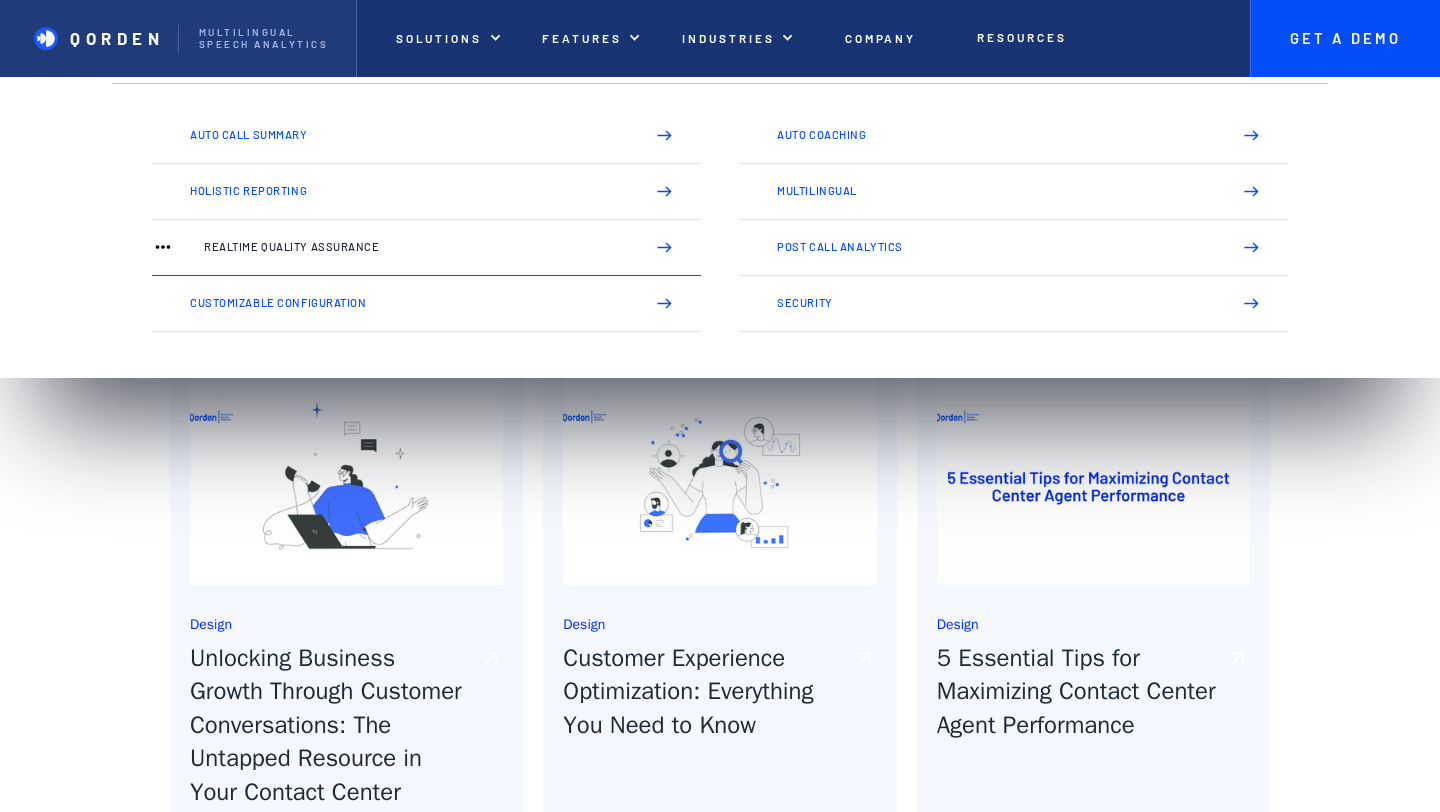 click on "Realtime Quality Assurance" at bounding box center [416, 247] 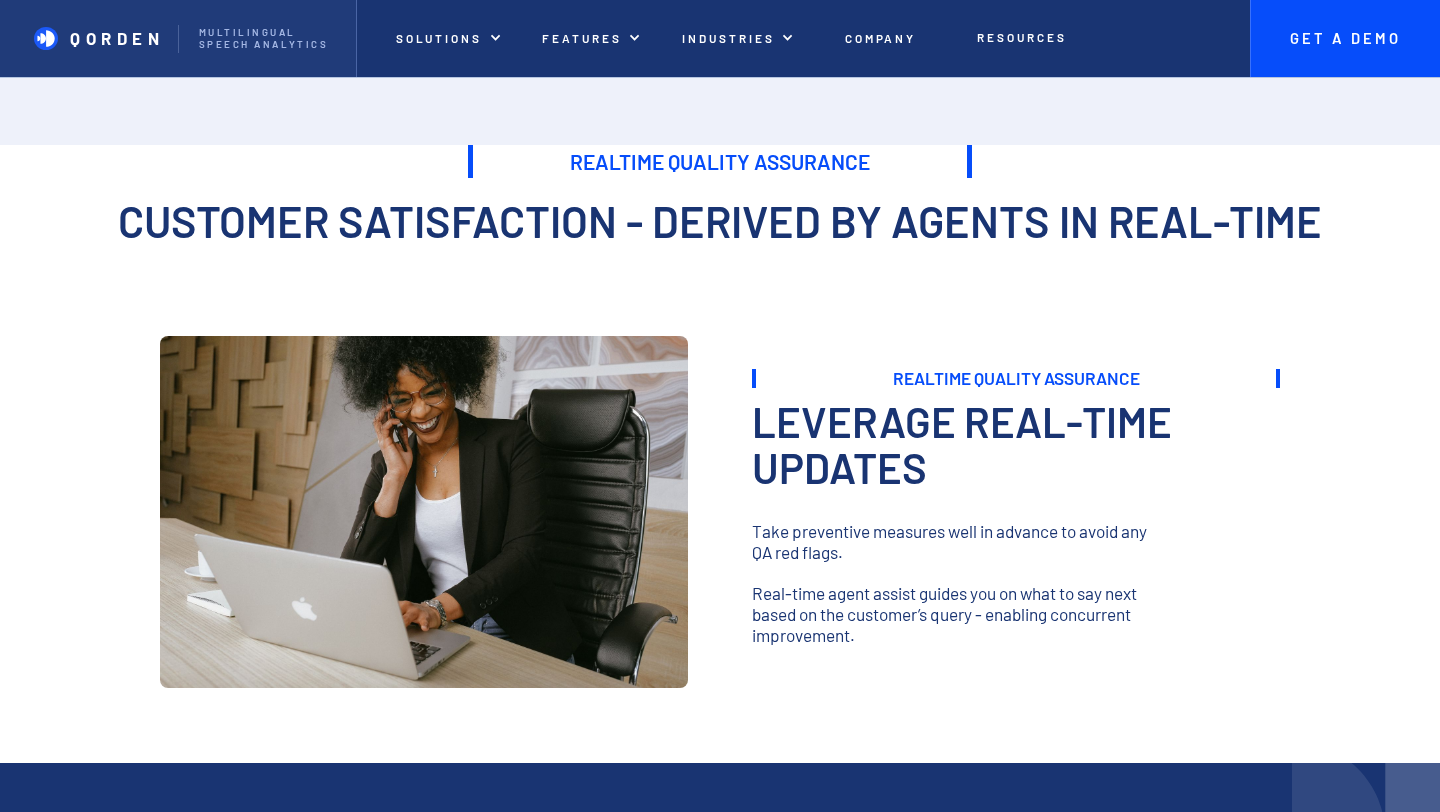 scroll, scrollTop: 0, scrollLeft: 0, axis: both 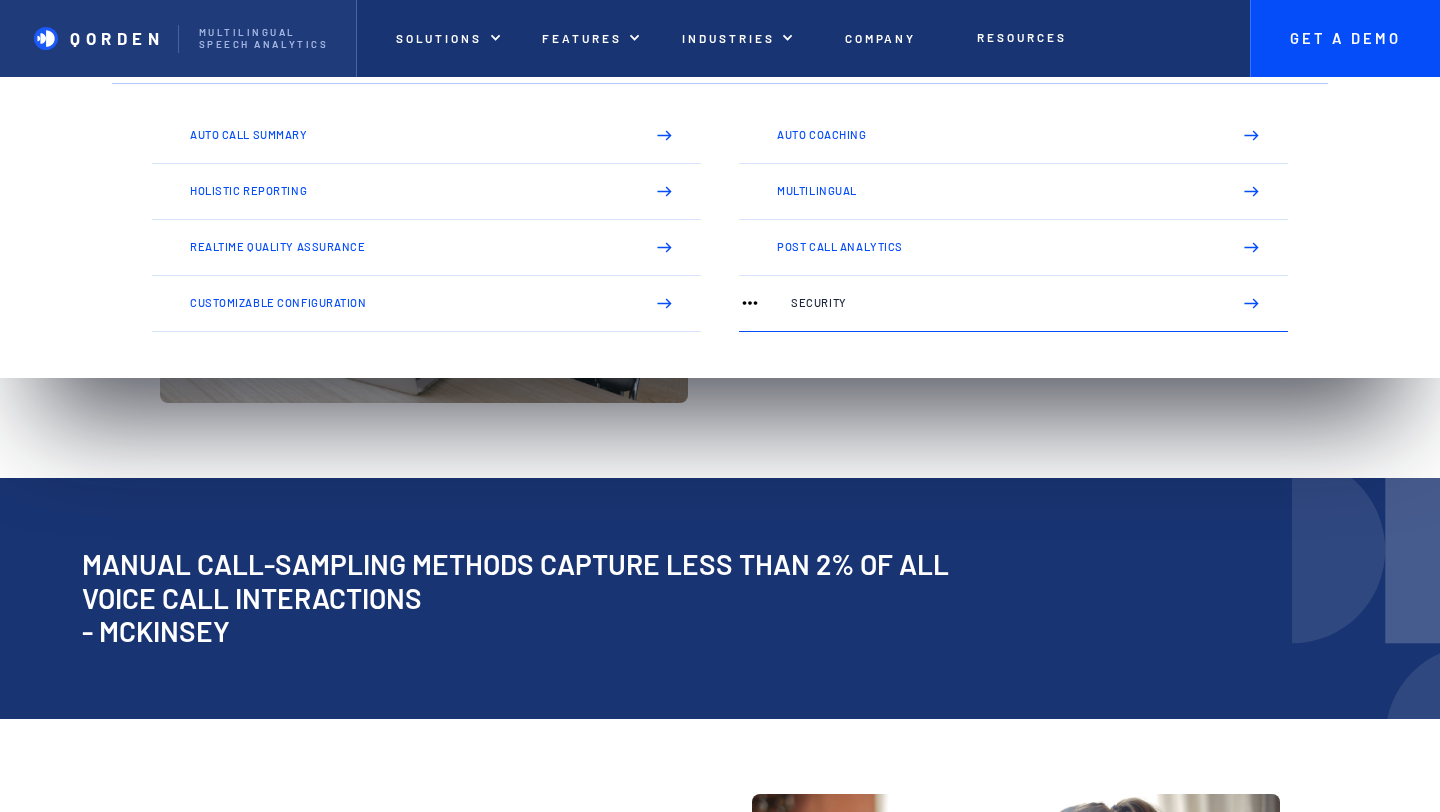 click on "Security" at bounding box center [1013, 304] 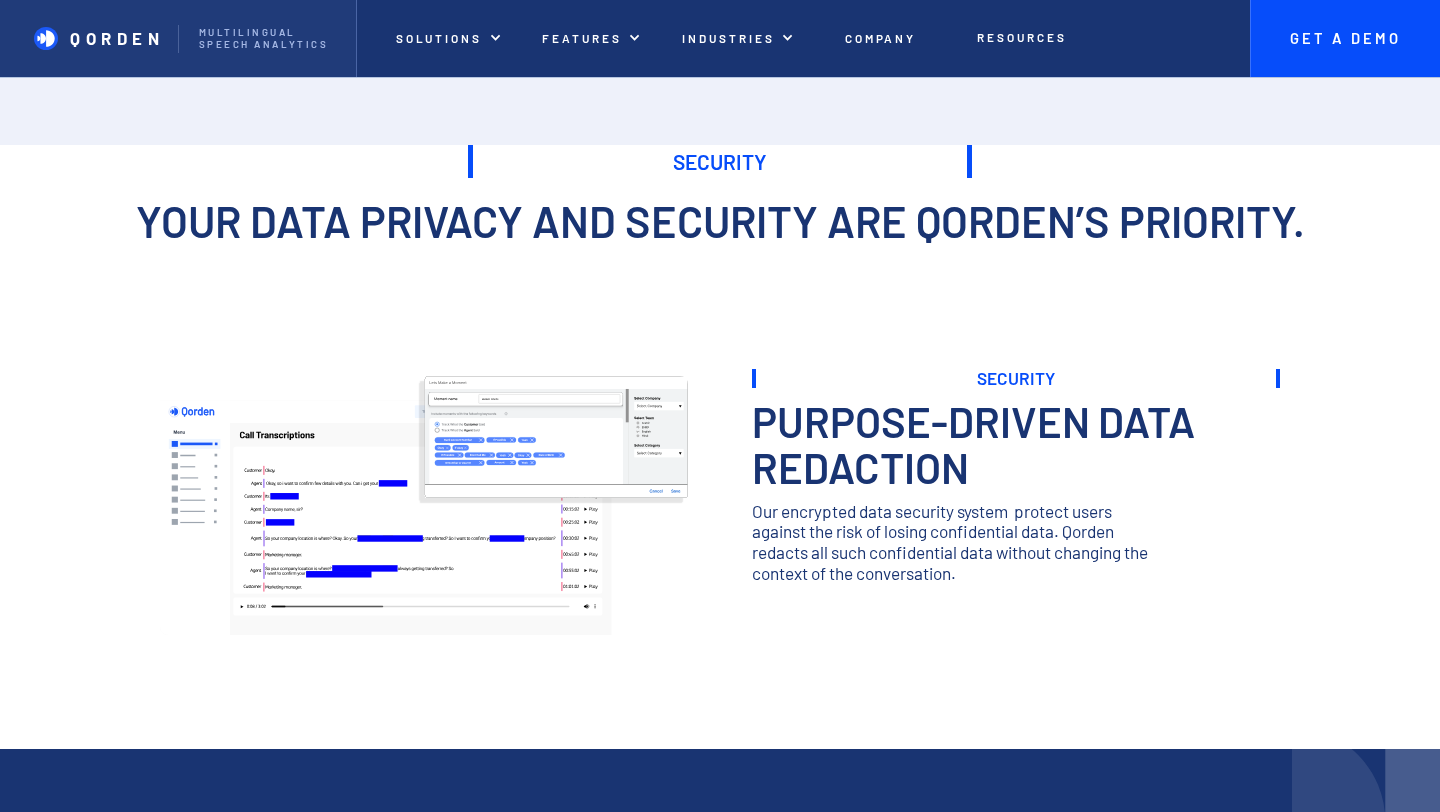scroll, scrollTop: 859, scrollLeft: 0, axis: vertical 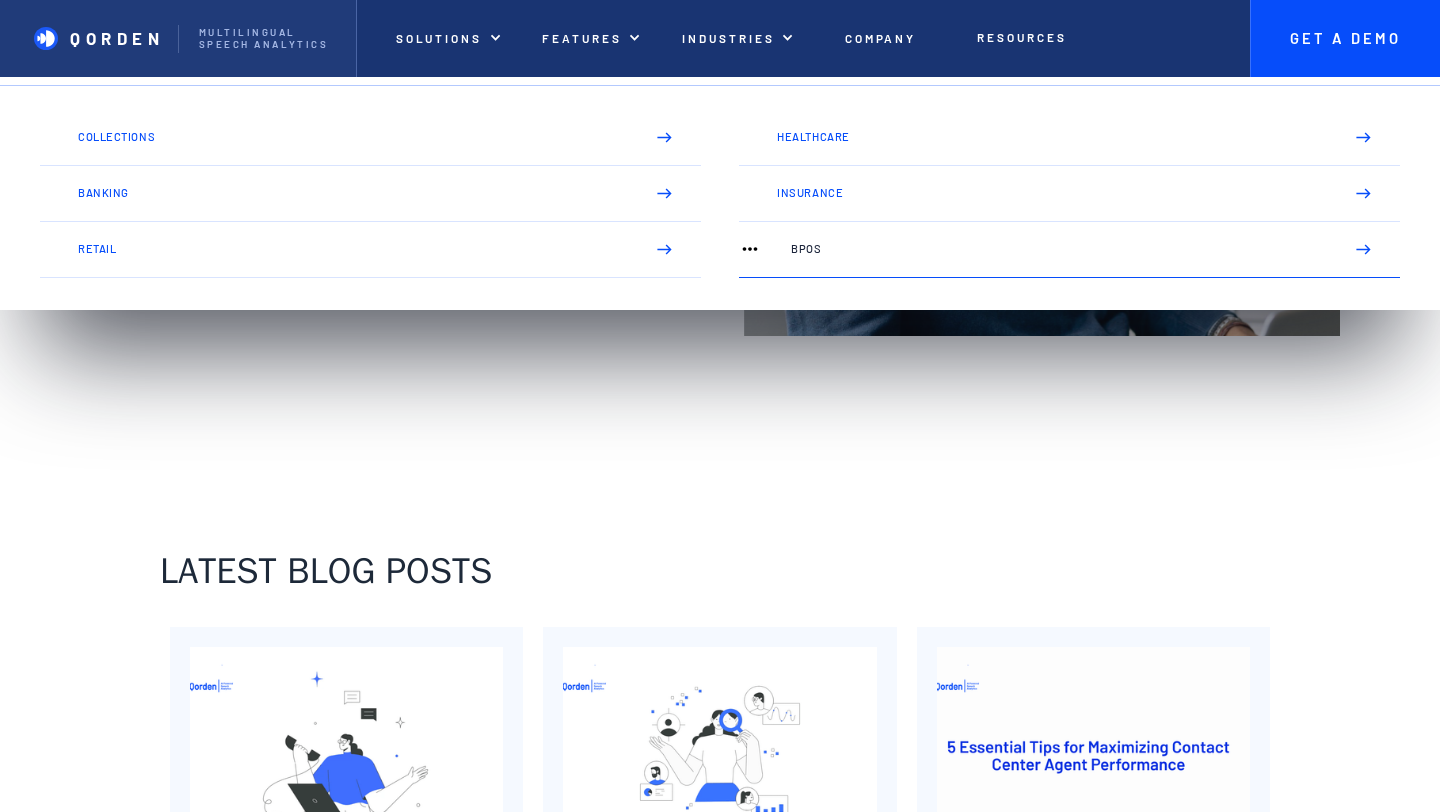 click on "We’ve just launched a new feature! Check out the  new dashboard . QORDEN Multilingual Speech analytics Solutions Solutions Other templates Purchase template Multilingual Support Operational Efficiency Business Intelligence Sales & Revenue Boost  Customer Satisfaction  Risk Minimization and Compliance  features Services More about services Auto Call Summary Auto Coaching  Holistic Reporting Multilingual Realtime Quality Assurance  Post Call Analytics Customizable Configuration Security Auto Call Summary Auto Coaching  Customizable Configuration Holistic Reporting Multilingual Post Call Analytics Realtime Quality Assurance  Security Other templates Purchase template Auto Call Summary Auto Coaching  Holistic Reporting Multilingual Realtime Quality Assurance  Post Call Analytics Customizable Configuration Security Industries Our realized projects Your home could be a piece of art that is remembered in this [CITY] throughout time. All projects Collections Healthcare Banking Insurance Retail BPOs  Services Banking" at bounding box center (720, 113) 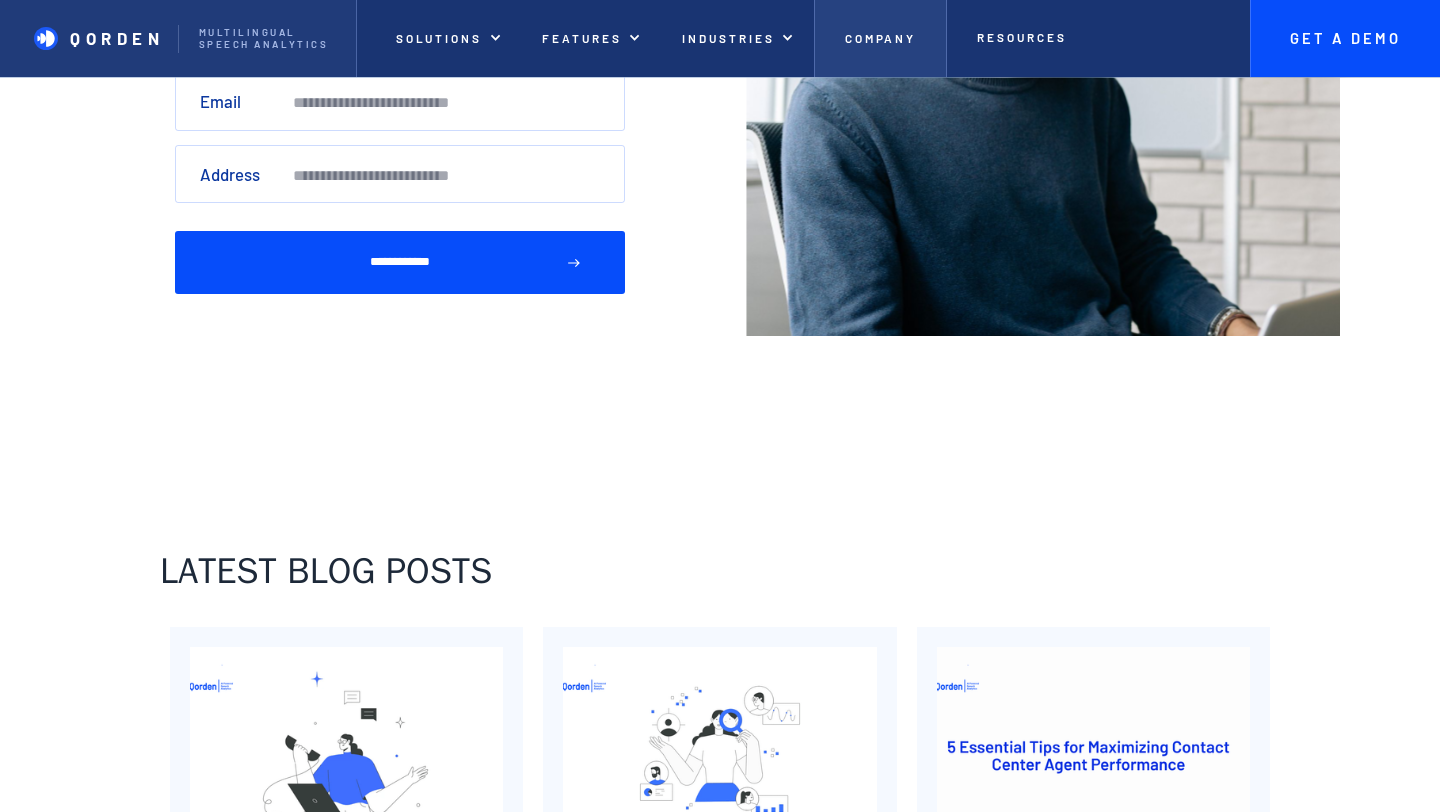 click on "Company" at bounding box center (880, 38) 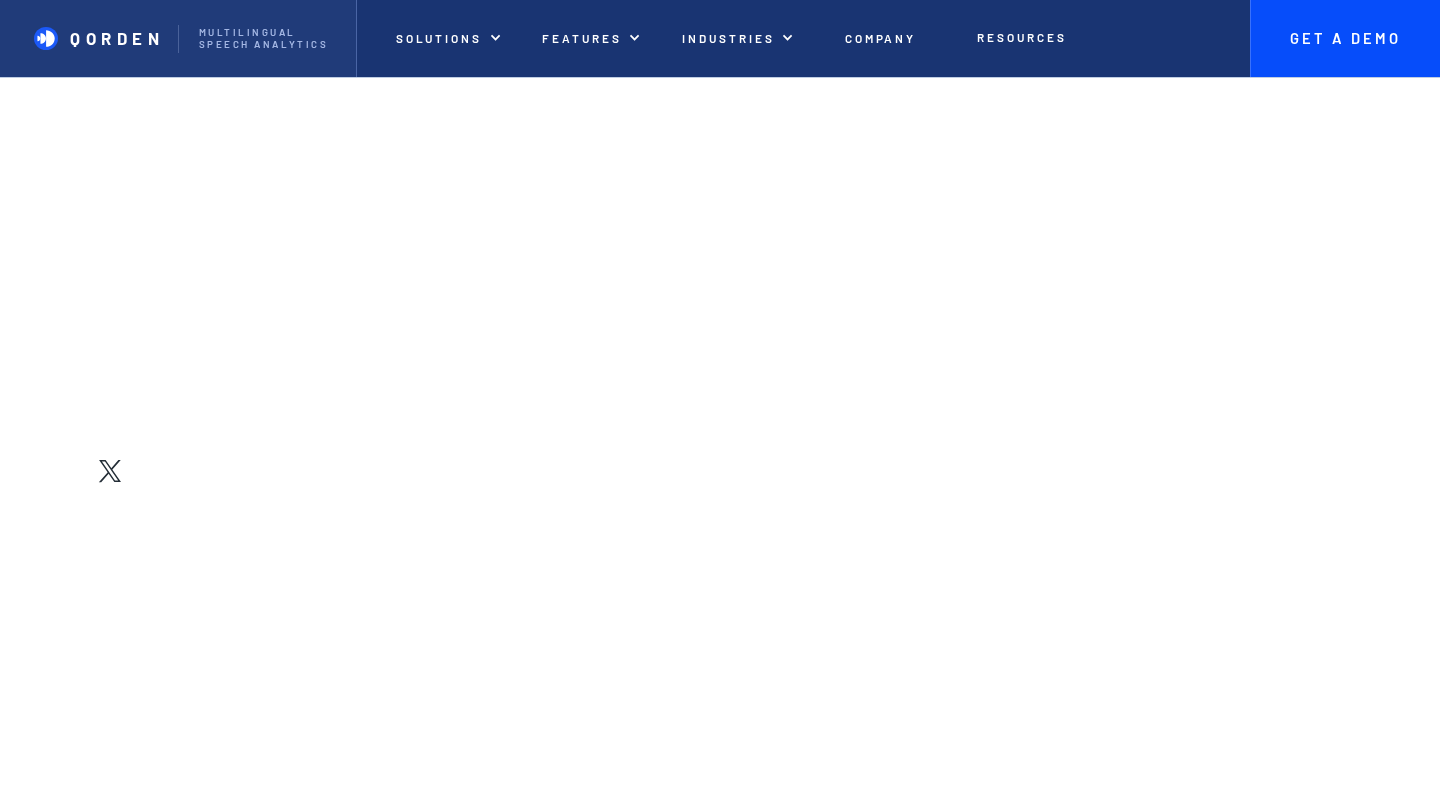 scroll, scrollTop: 0, scrollLeft: 0, axis: both 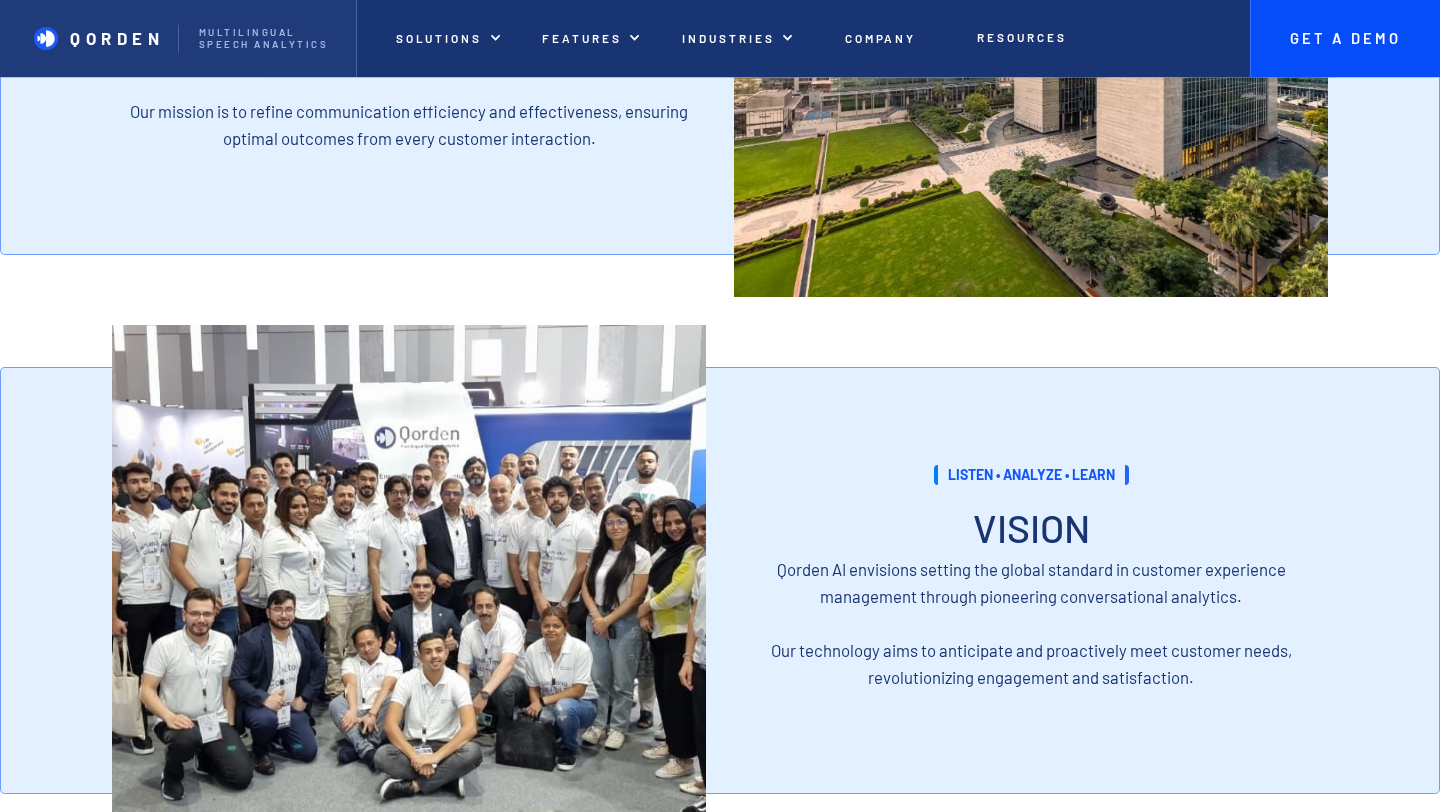 click on "Resources" at bounding box center (1021, 37) 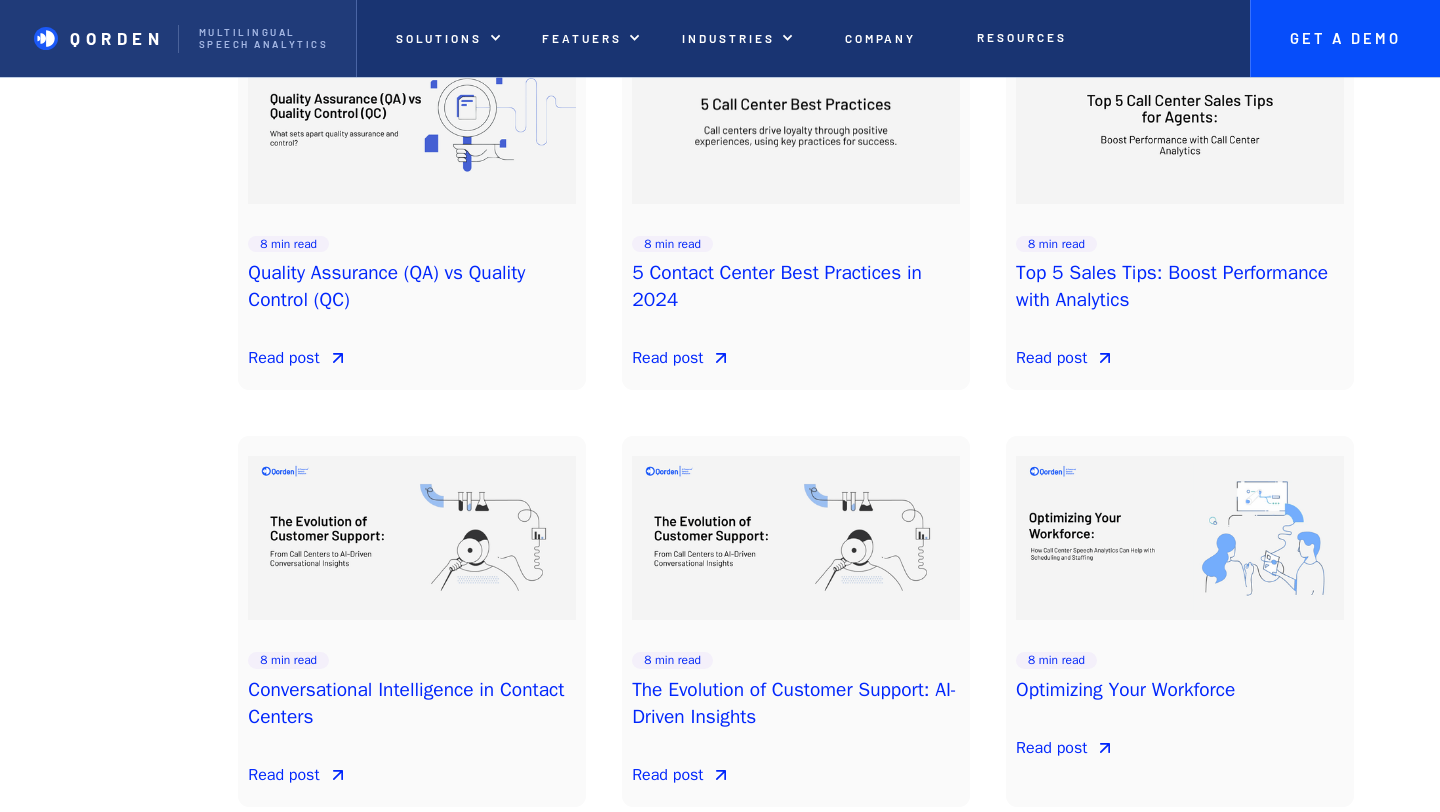 scroll, scrollTop: 2643, scrollLeft: 0, axis: vertical 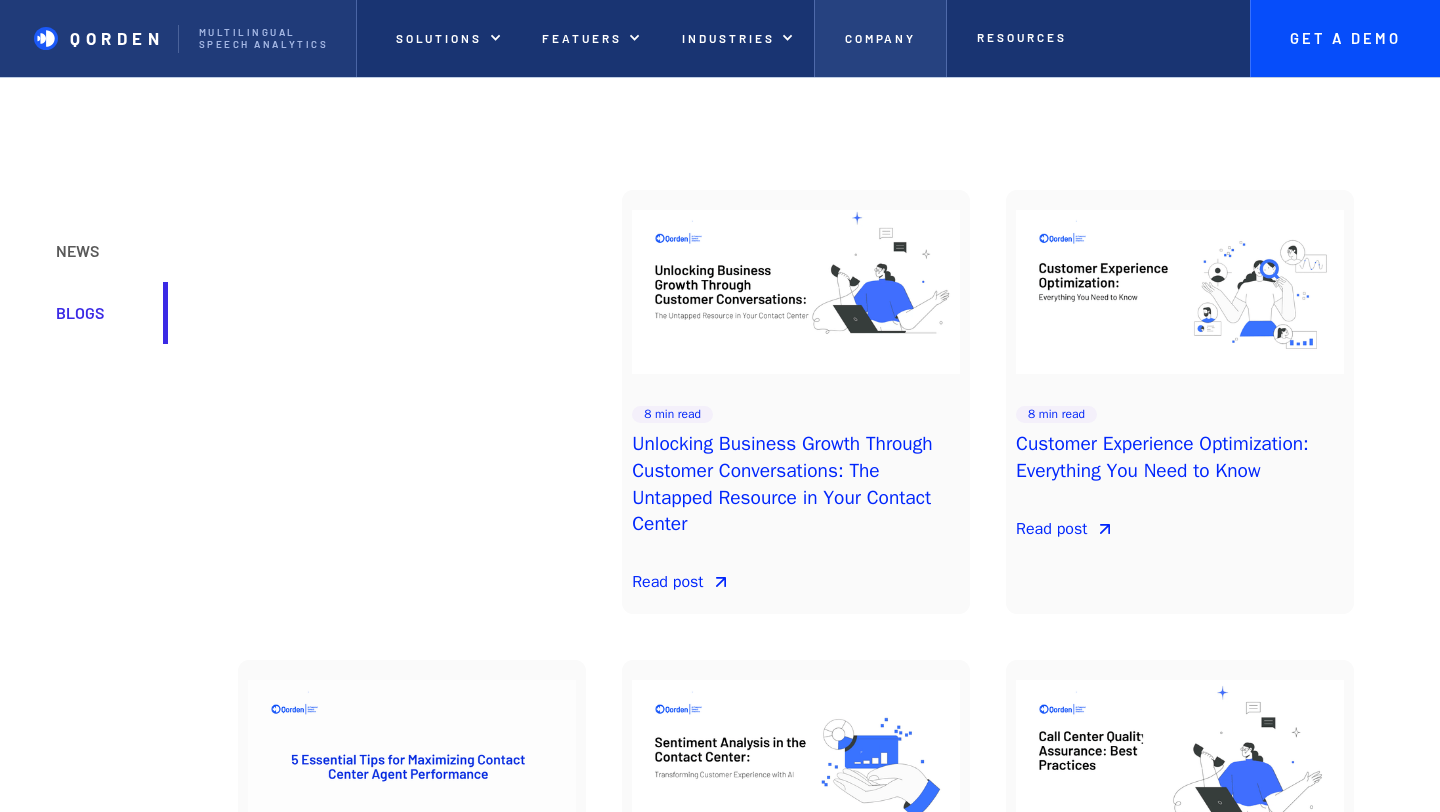 click on "Company" at bounding box center (881, 38) 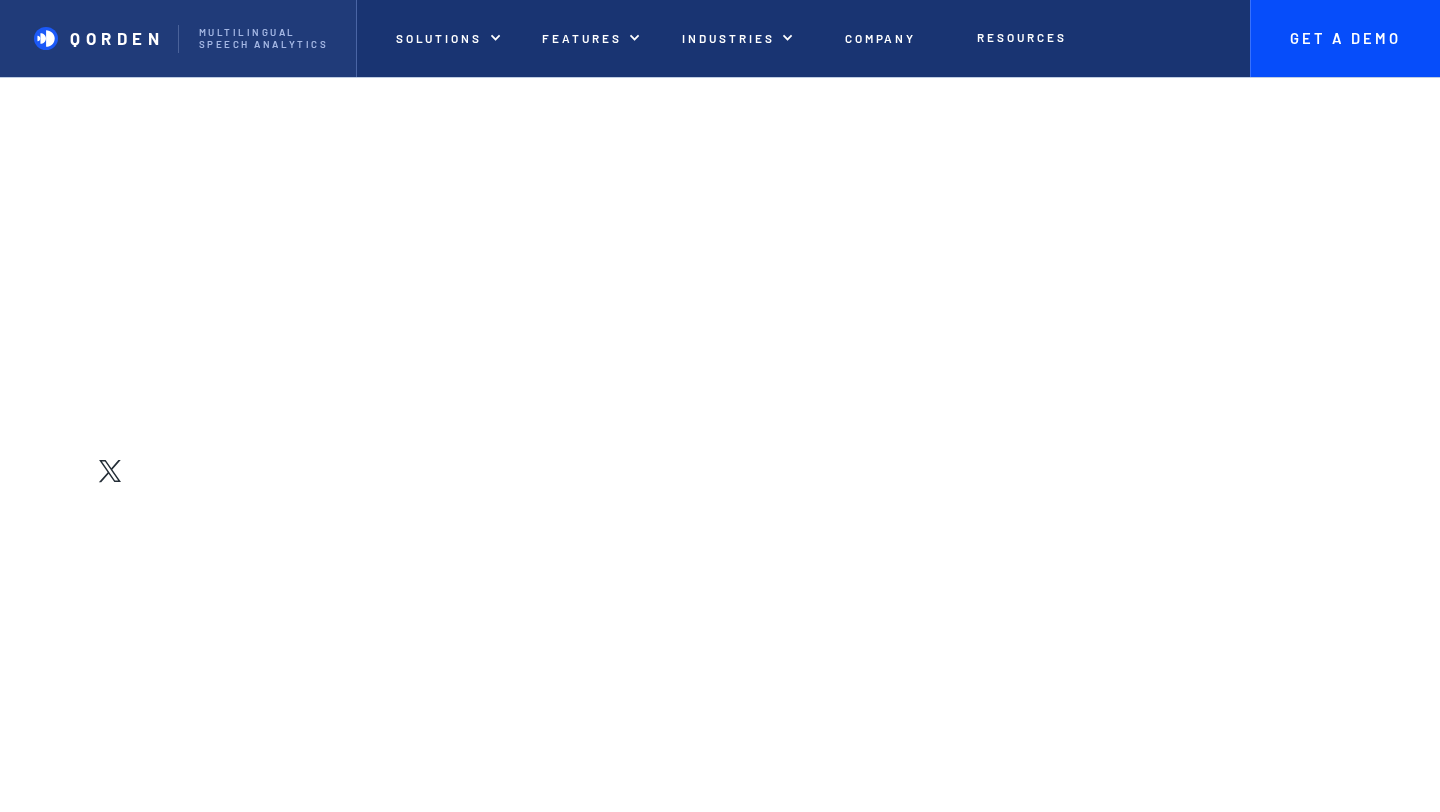scroll, scrollTop: 0, scrollLeft: 0, axis: both 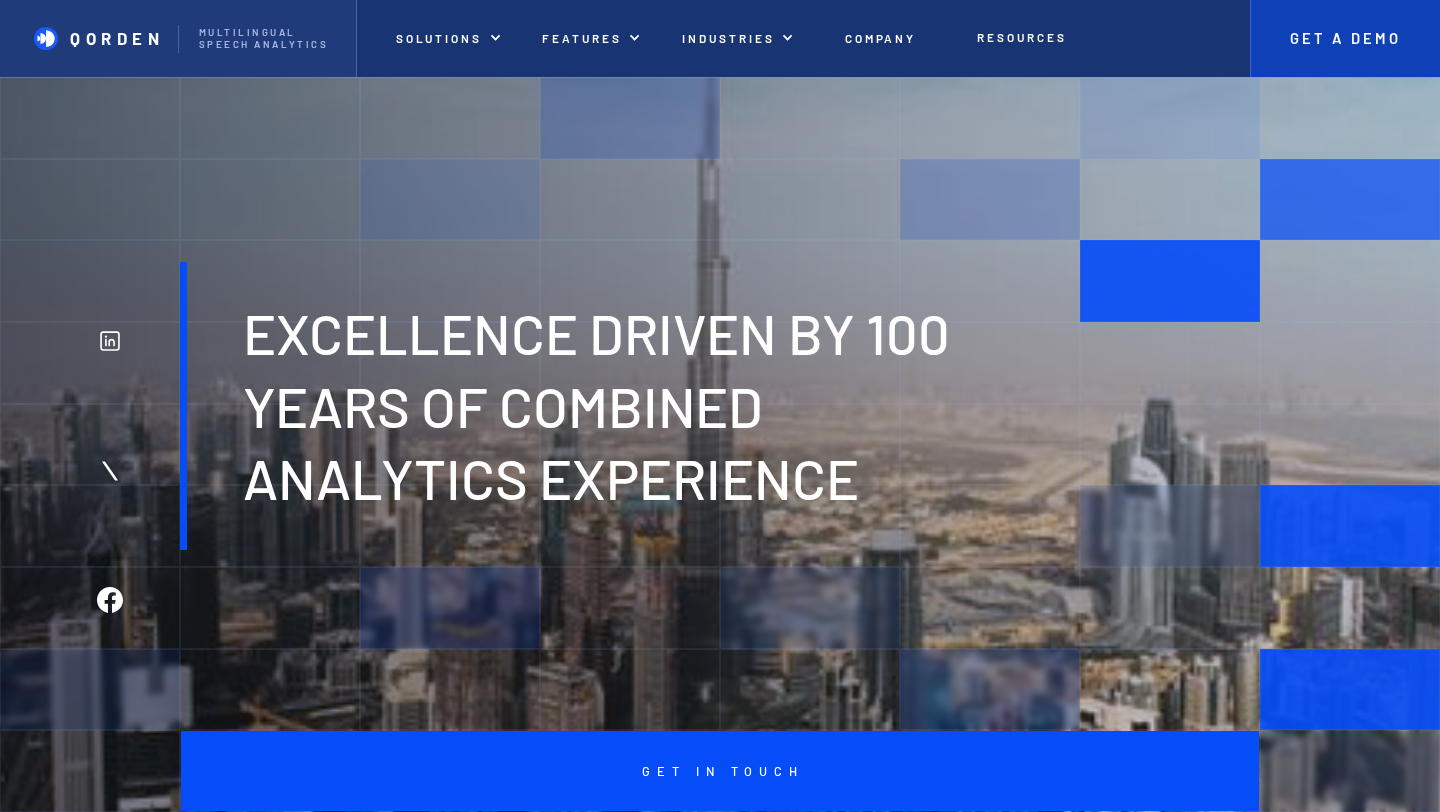 click on "Get A Demo" at bounding box center (1345, 38) 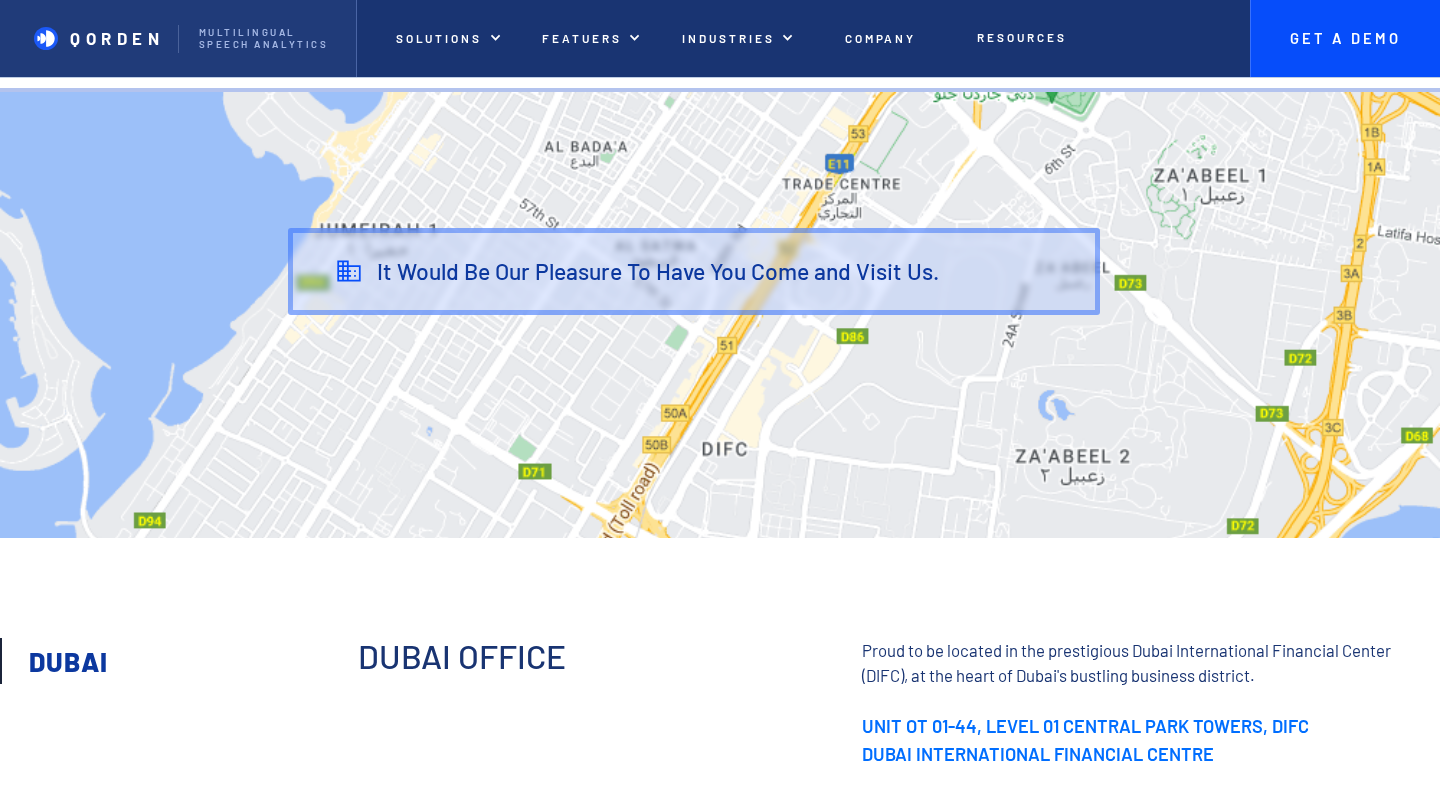 scroll, scrollTop: 0, scrollLeft: 0, axis: both 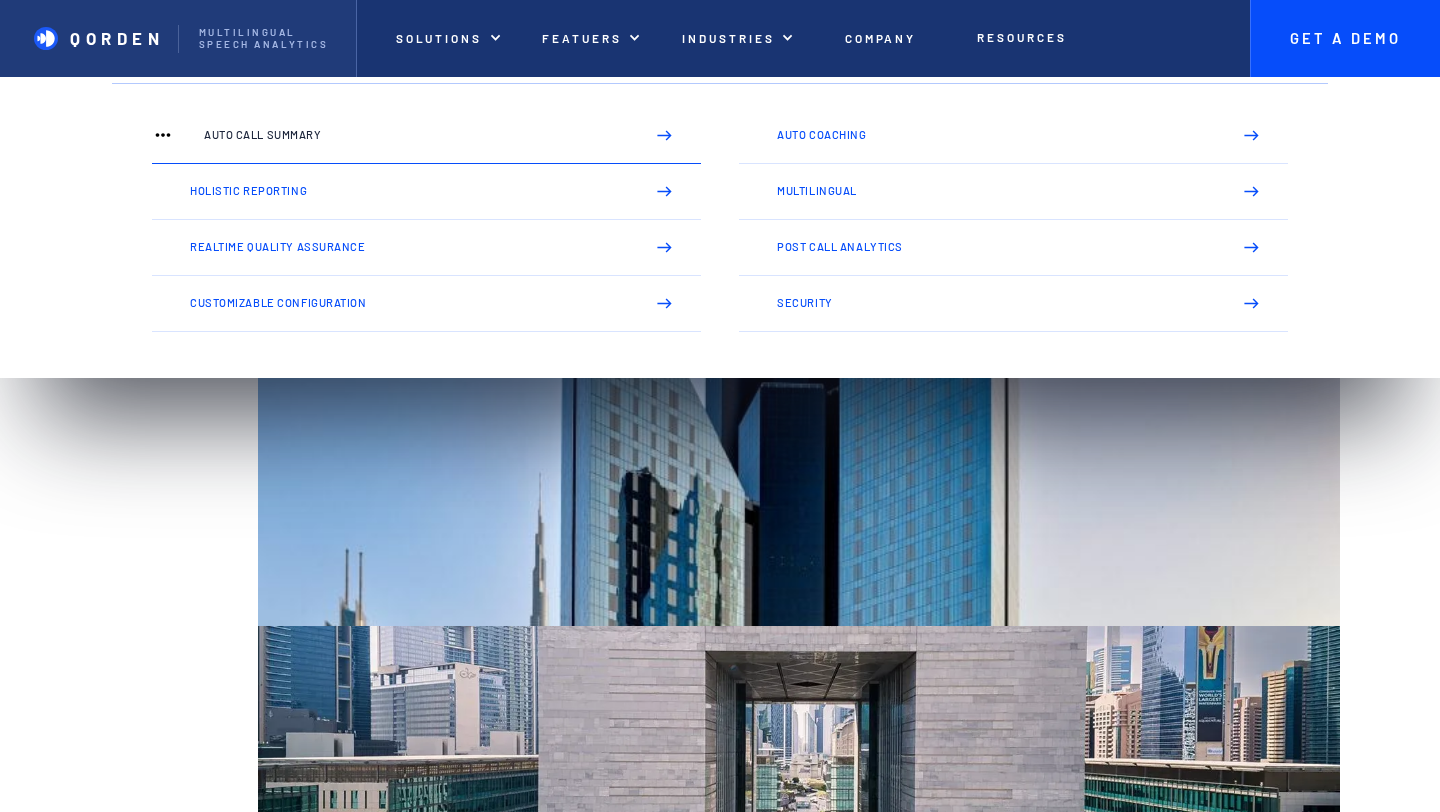 click on "Auto Call Summary" at bounding box center [426, 136] 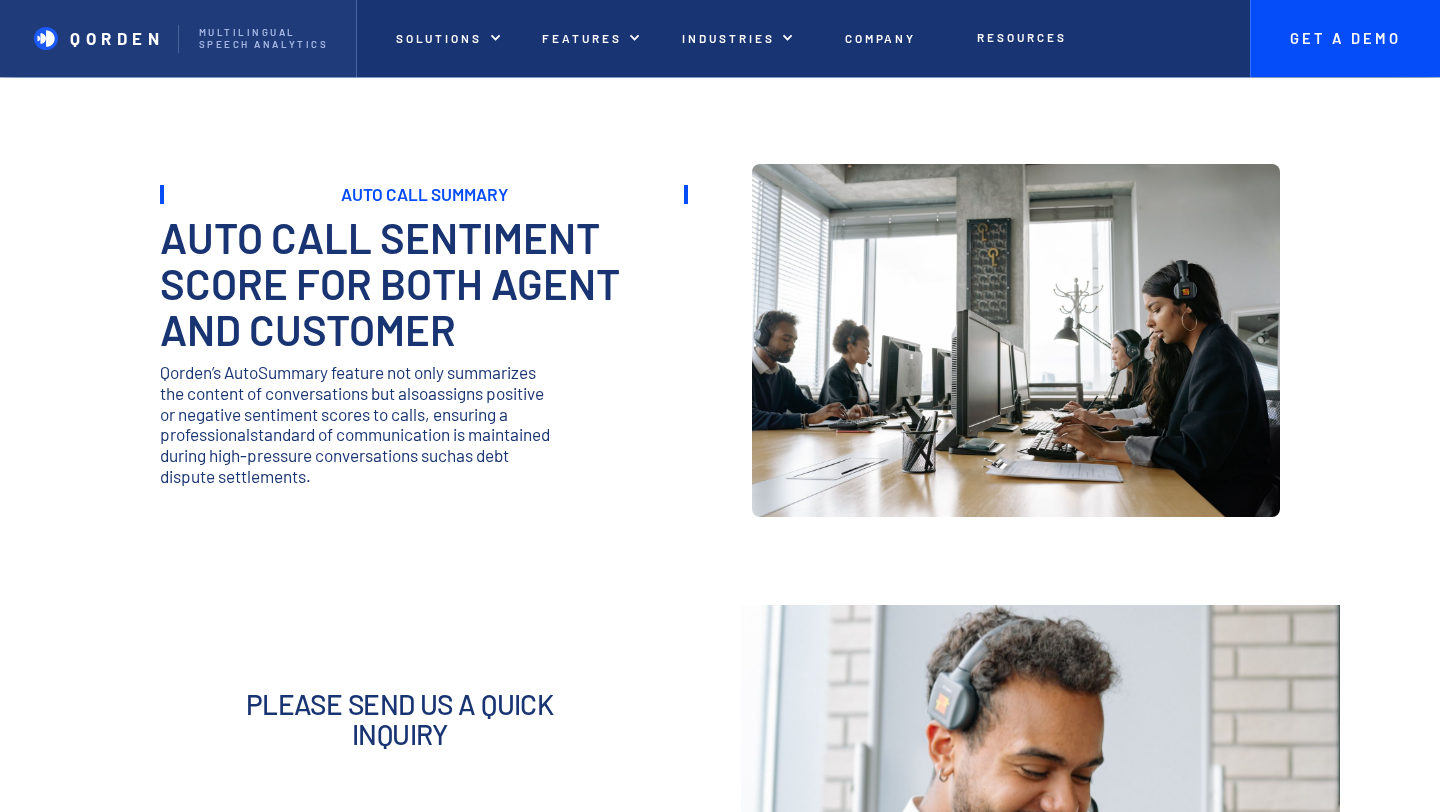 scroll, scrollTop: 1035, scrollLeft: 0, axis: vertical 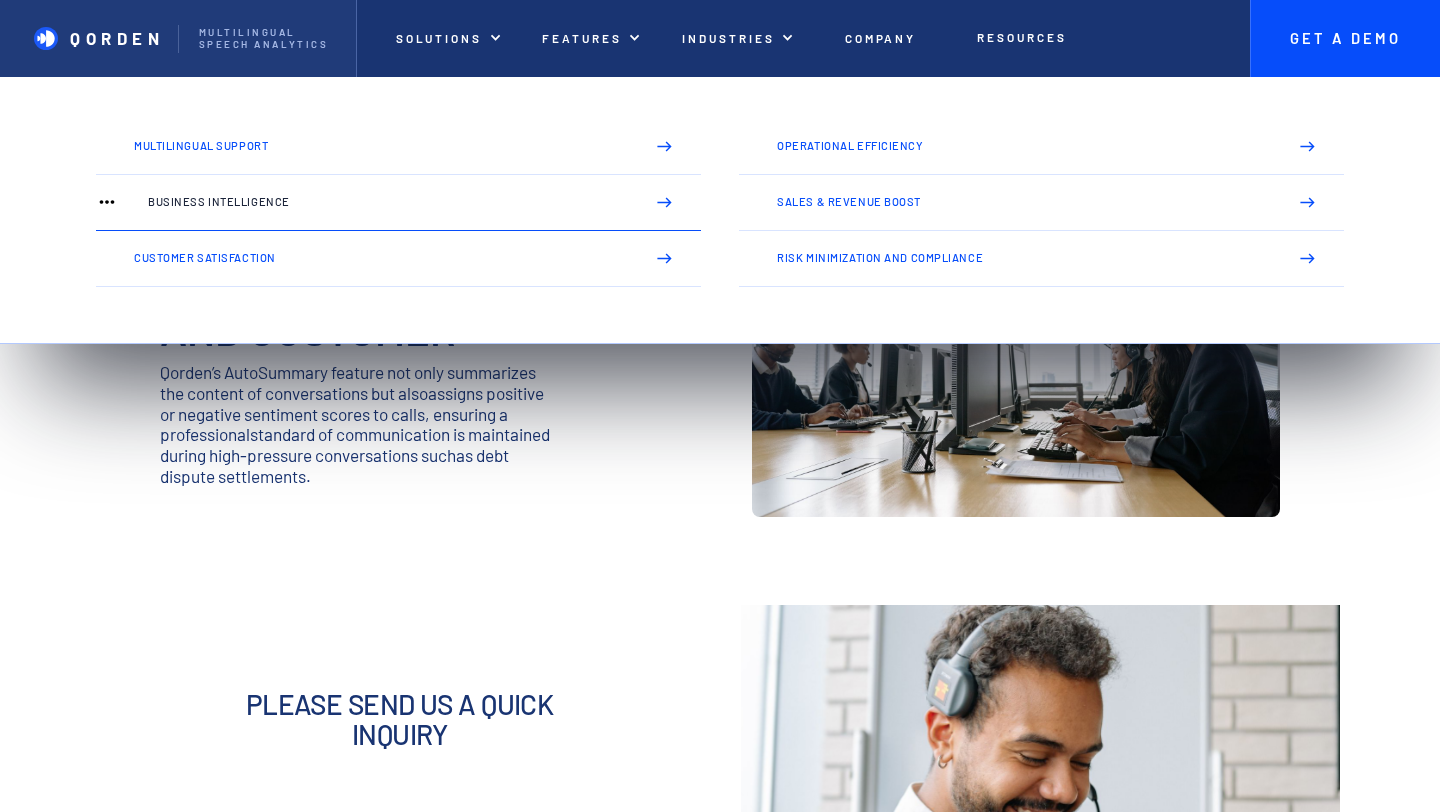 click on "Business Intelligence" at bounding box center (388, 202) 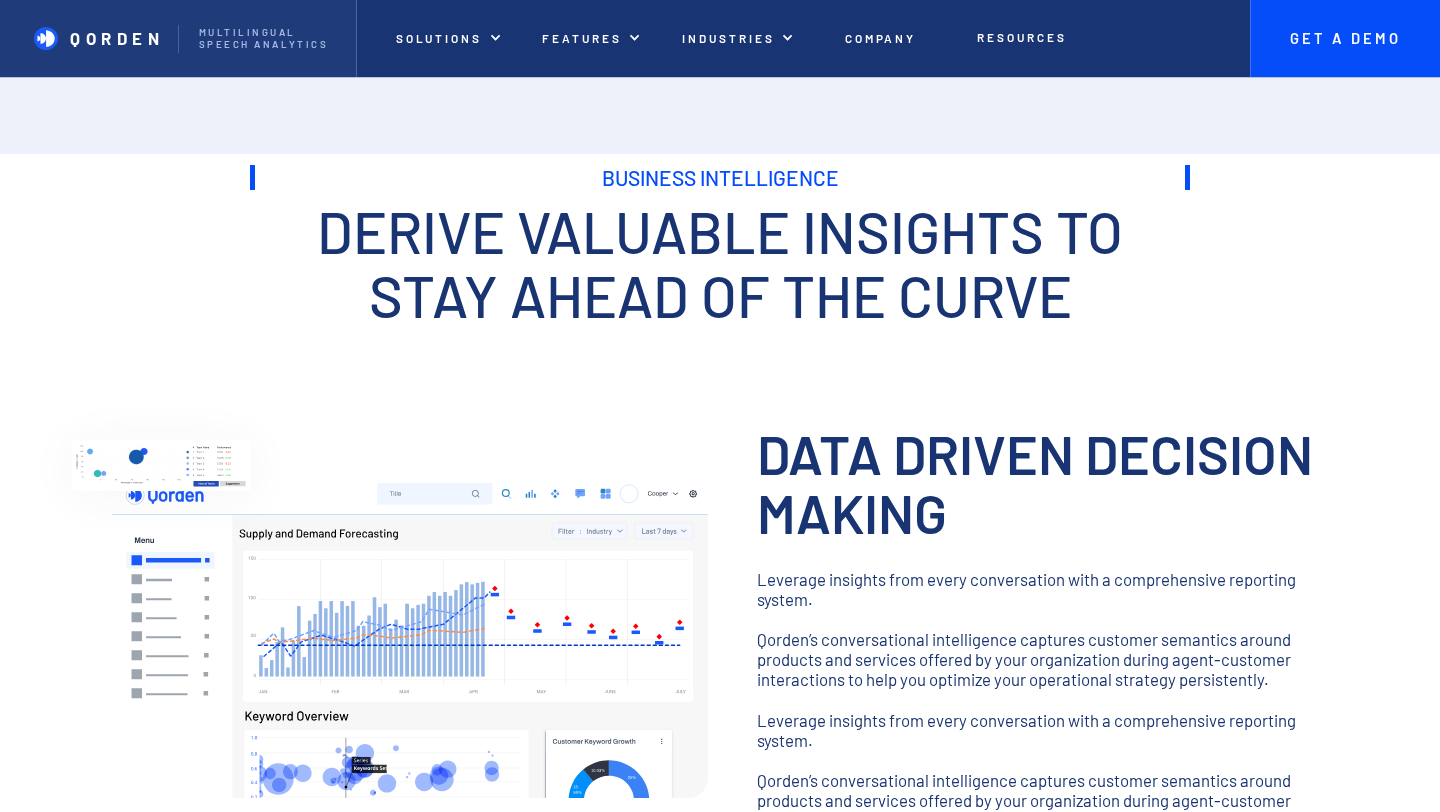 scroll, scrollTop: 630, scrollLeft: 0, axis: vertical 